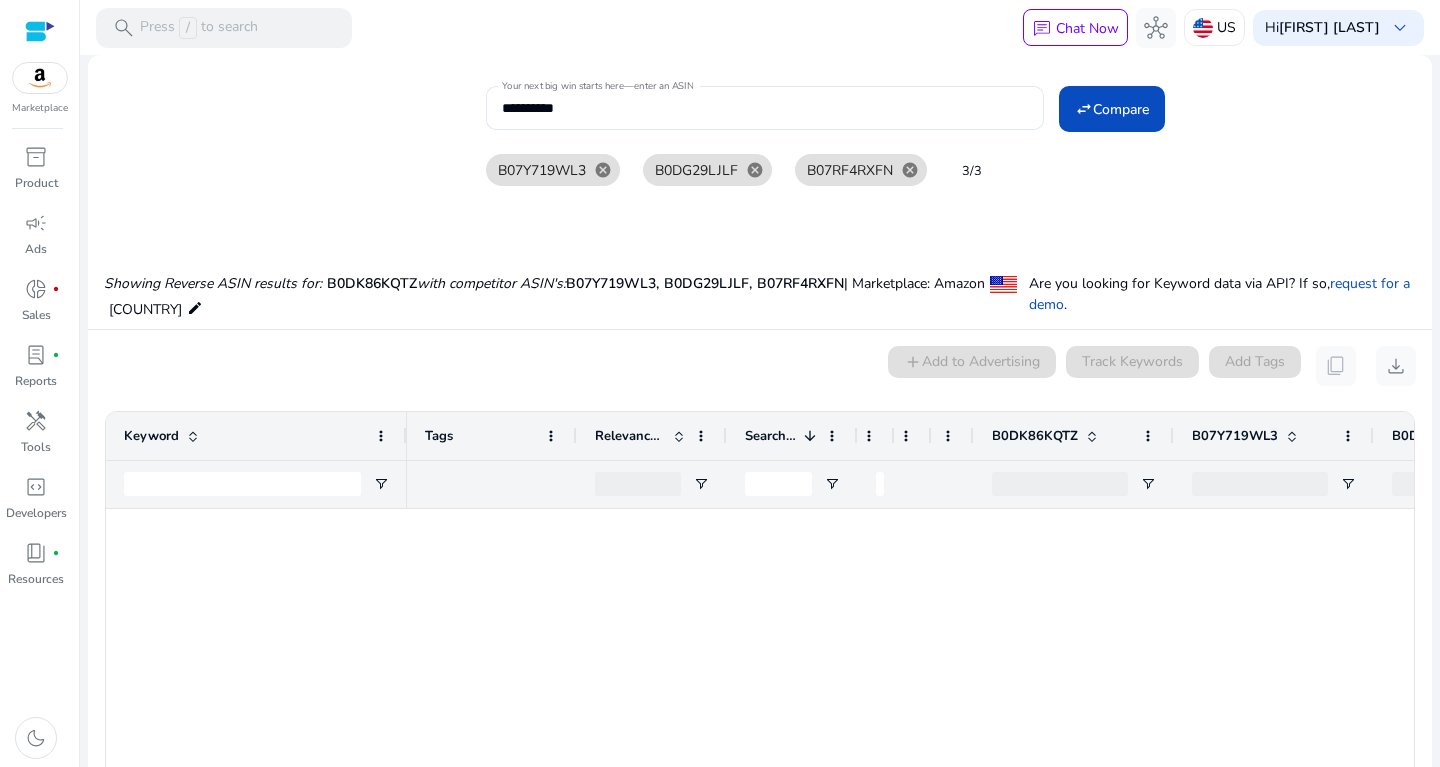 scroll, scrollTop: 0, scrollLeft: 0, axis: both 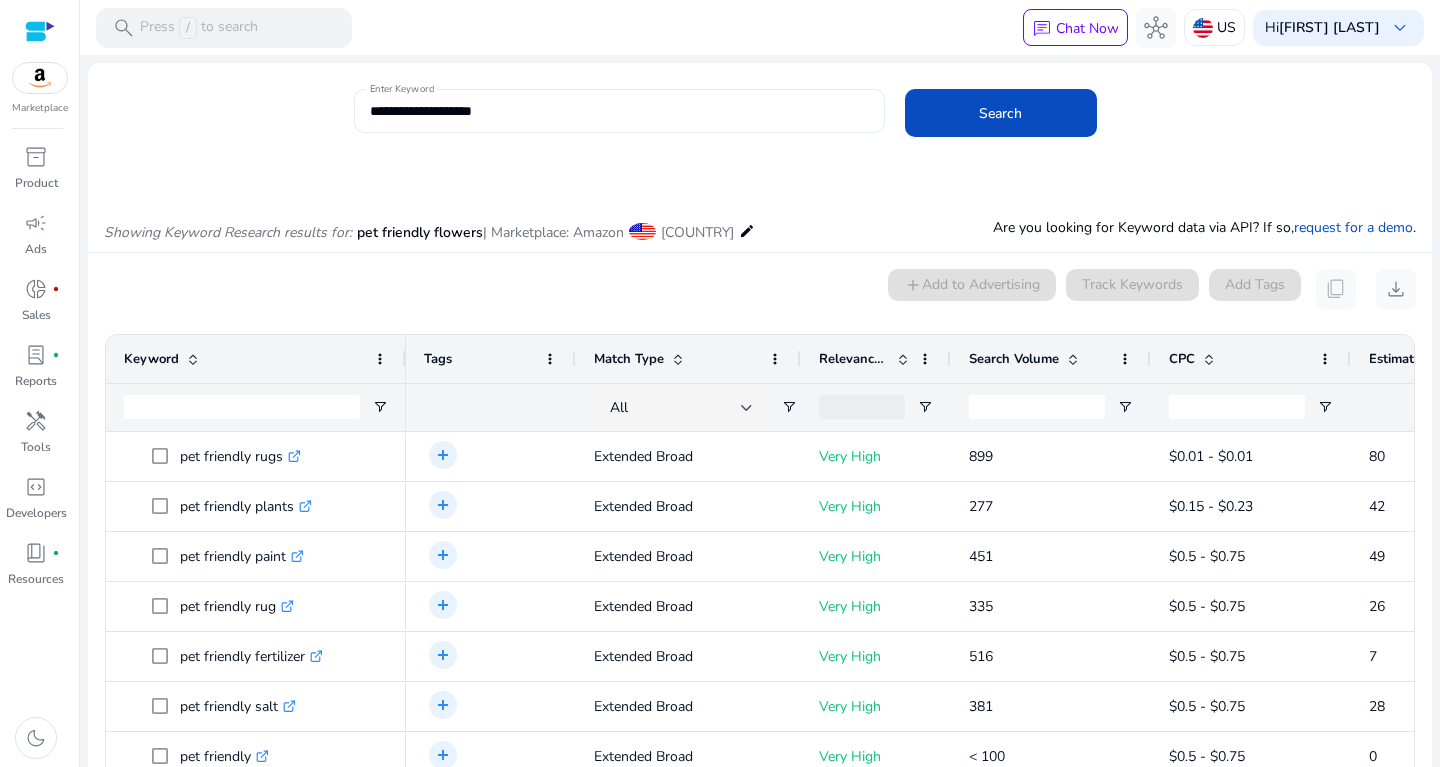 drag, startPoint x: 521, startPoint y: 124, endPoint x: 373, endPoint y: 125, distance: 148.00337 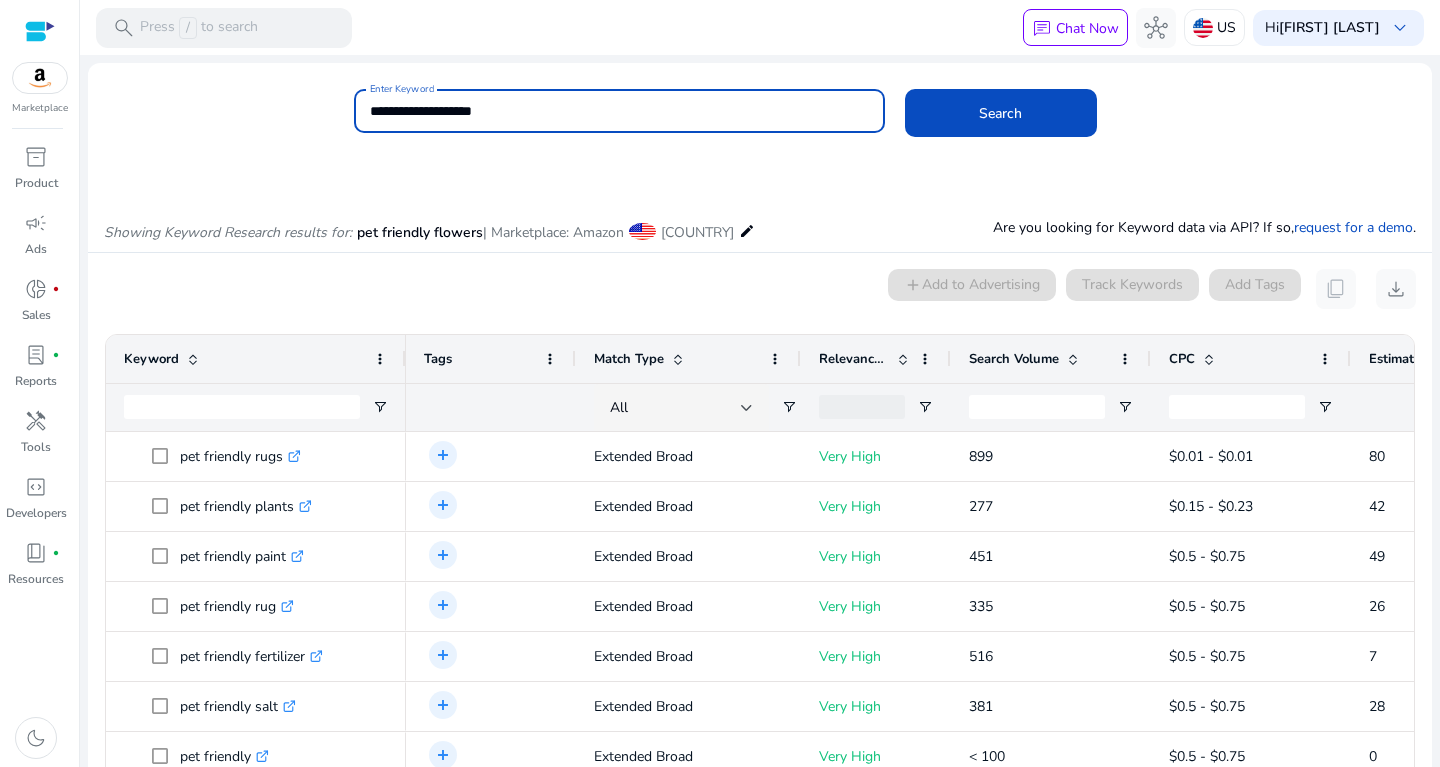 drag, startPoint x: 523, startPoint y: 116, endPoint x: 276, endPoint y: 144, distance: 248.58199 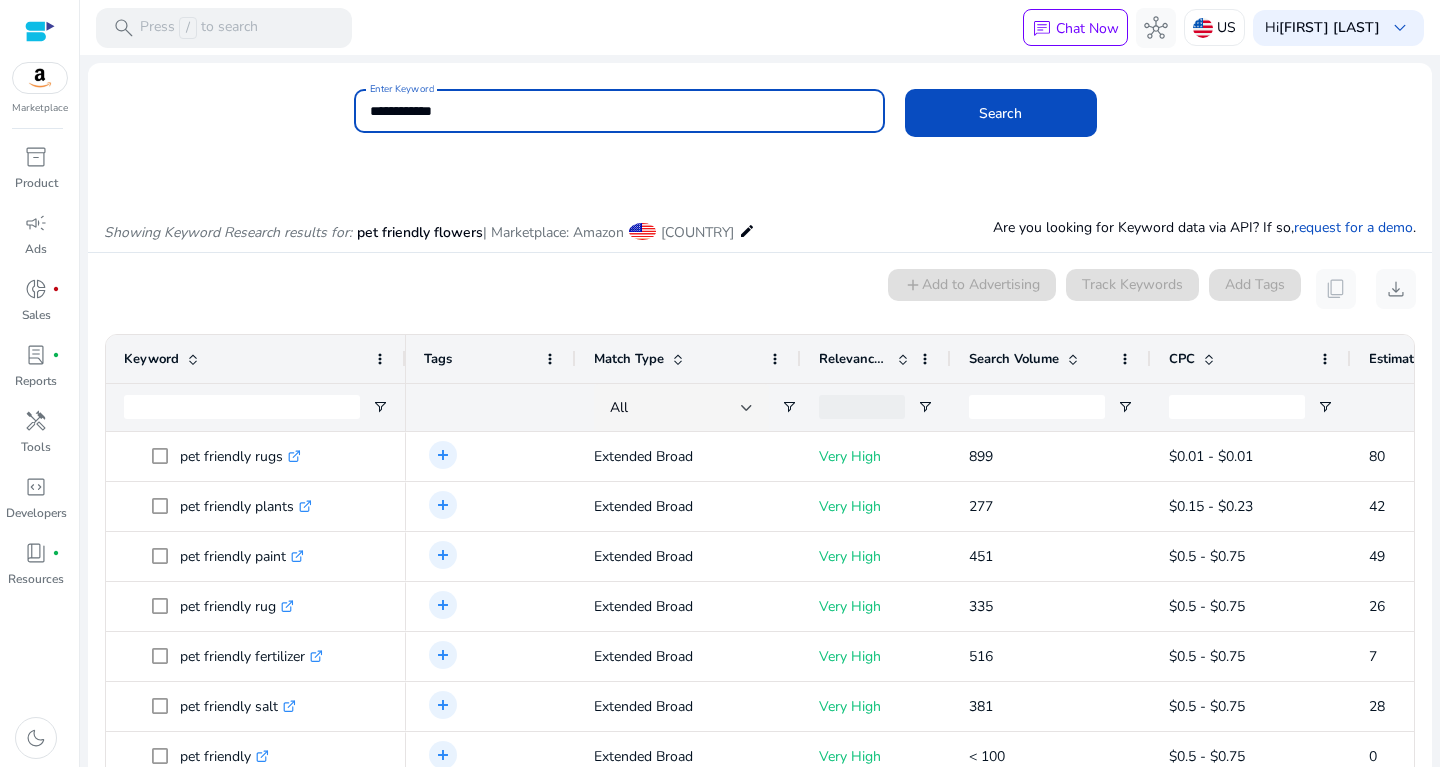 click on "Search" 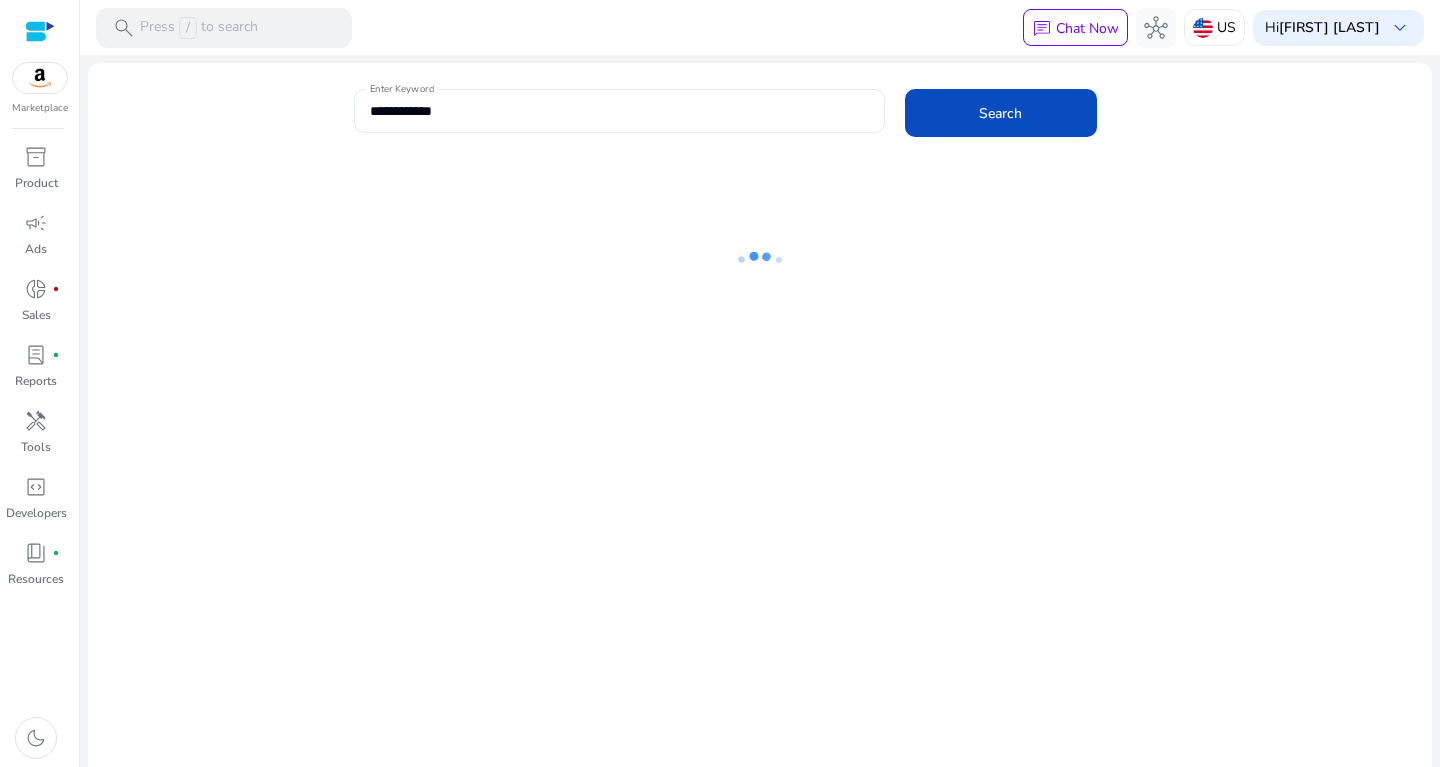 click on "**********" 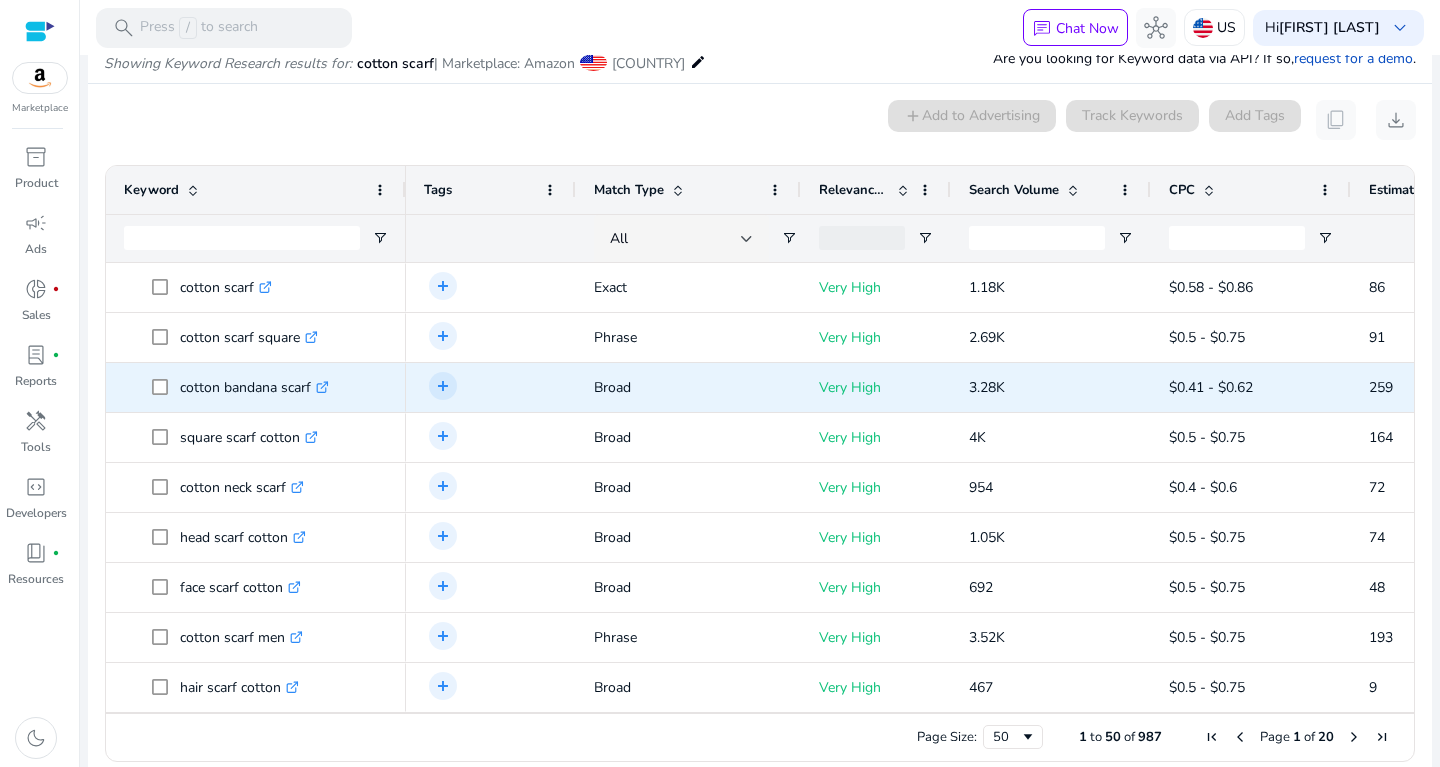 scroll, scrollTop: 170, scrollLeft: 0, axis: vertical 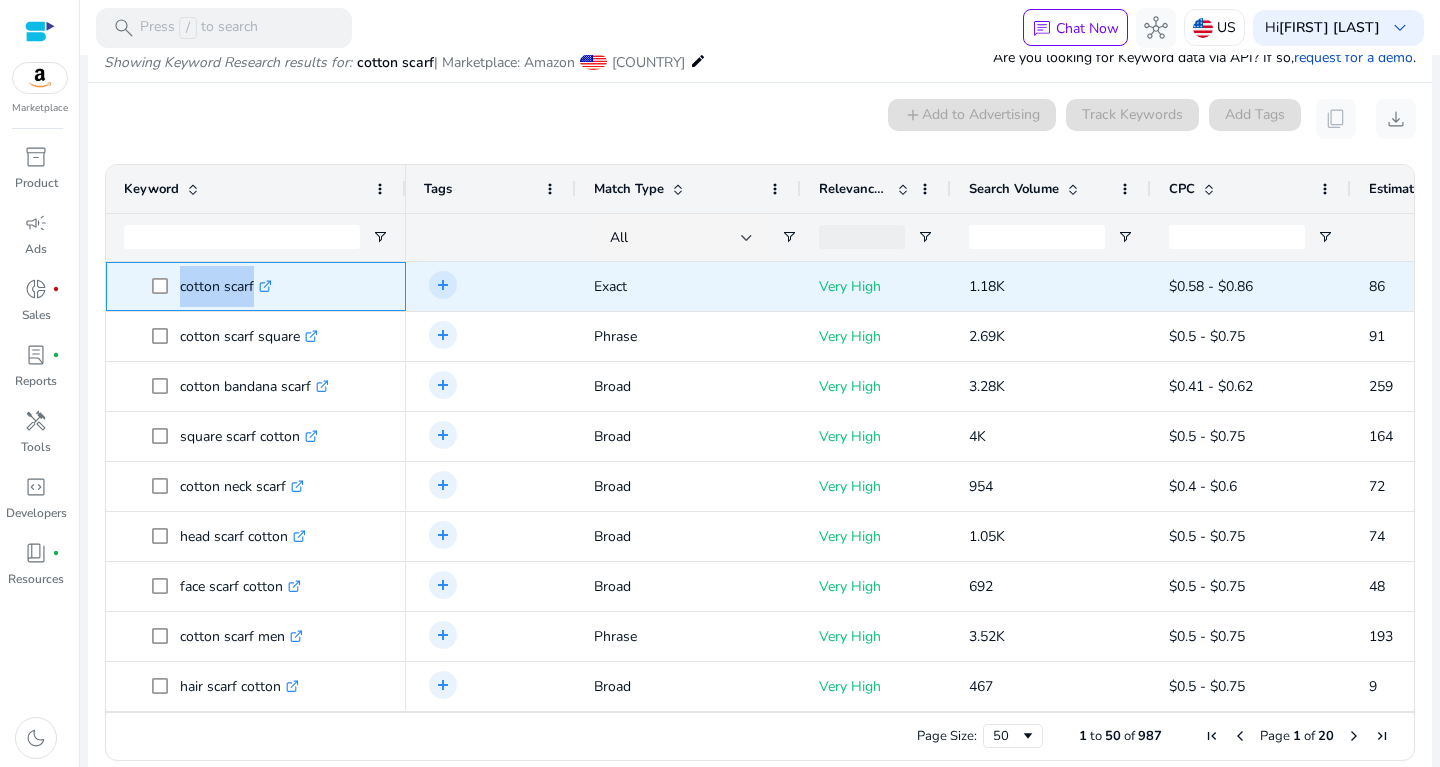 drag, startPoint x: 176, startPoint y: 281, endPoint x: 247, endPoint y: 280, distance: 71.00704 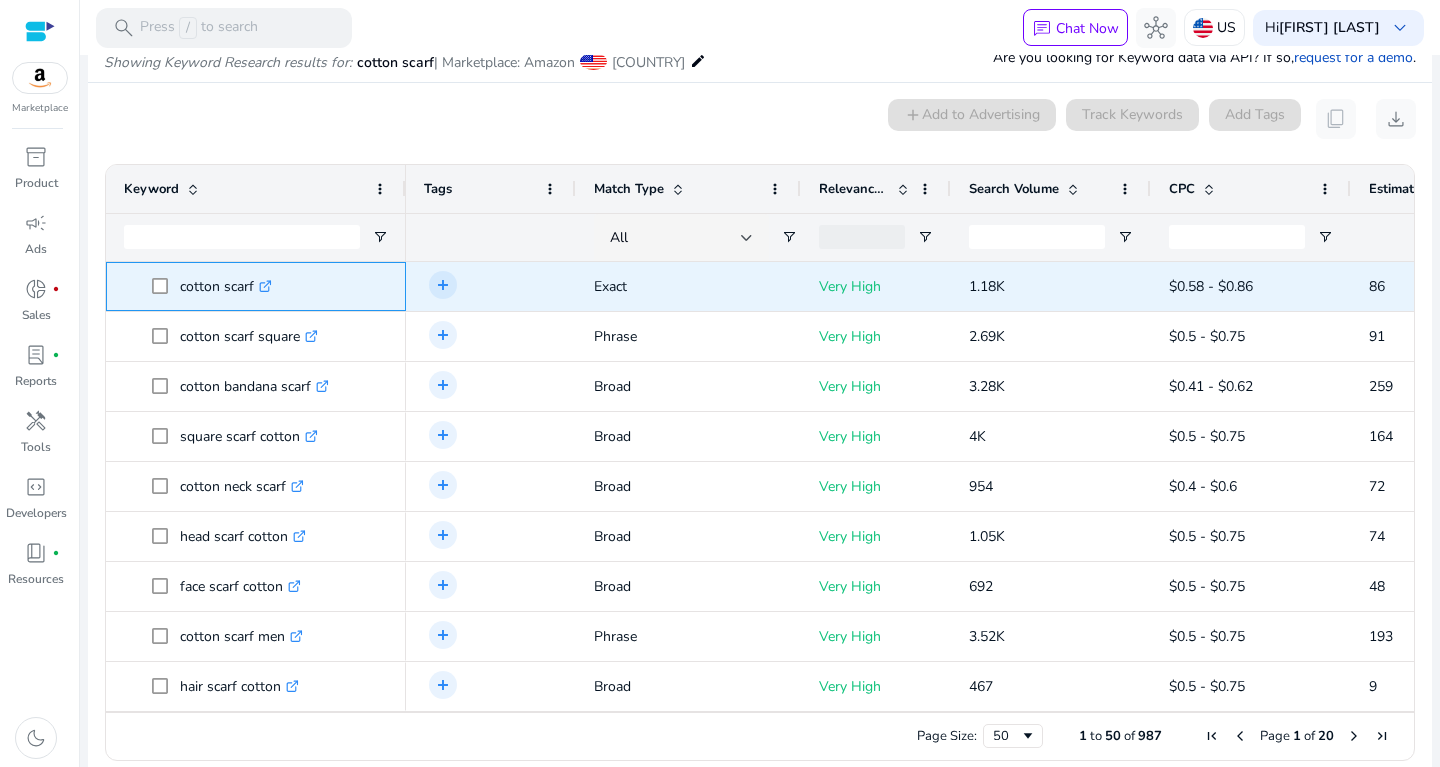 click on "cotton scarf  .st0{fill:#2c8af8}" at bounding box center (256, 286) 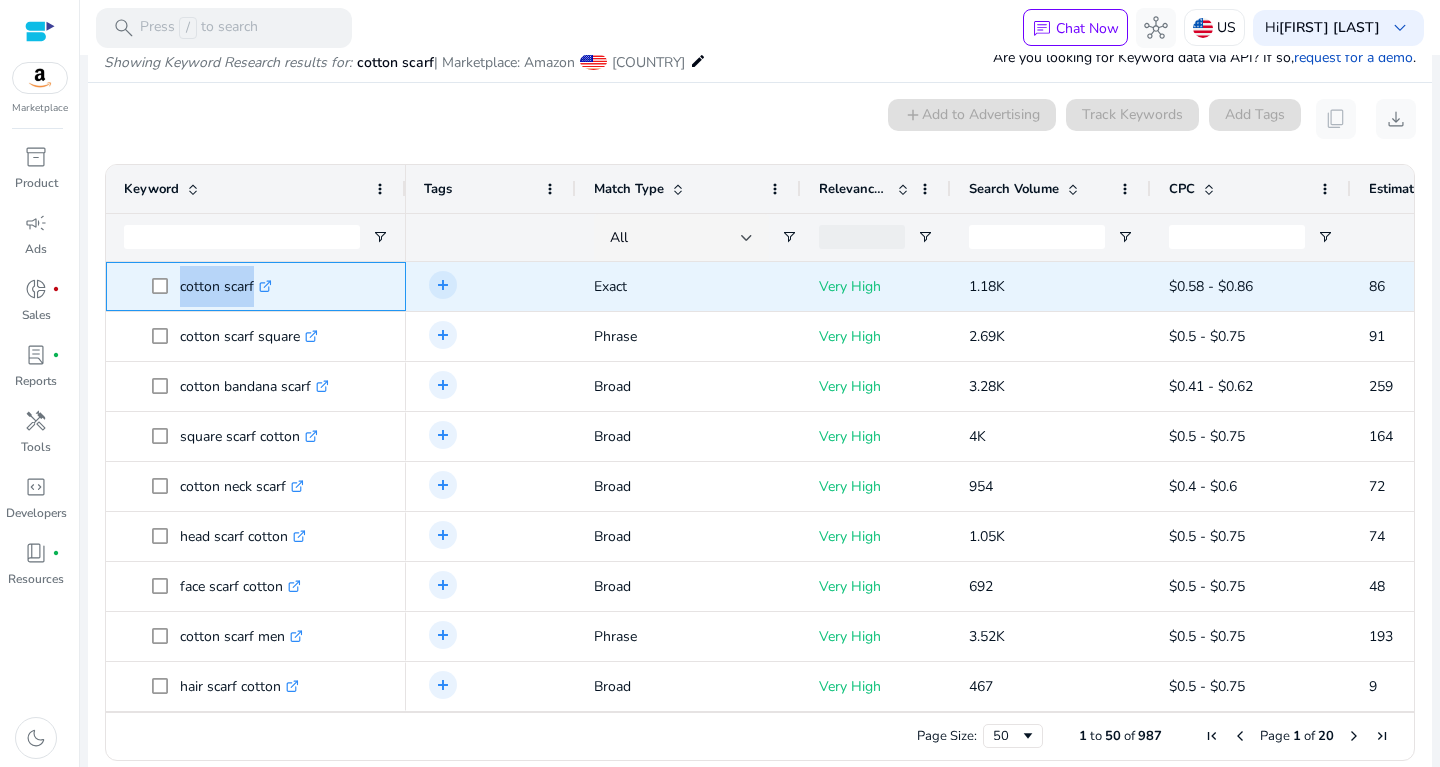 drag, startPoint x: 179, startPoint y: 273, endPoint x: 262, endPoint y: 275, distance: 83.02409 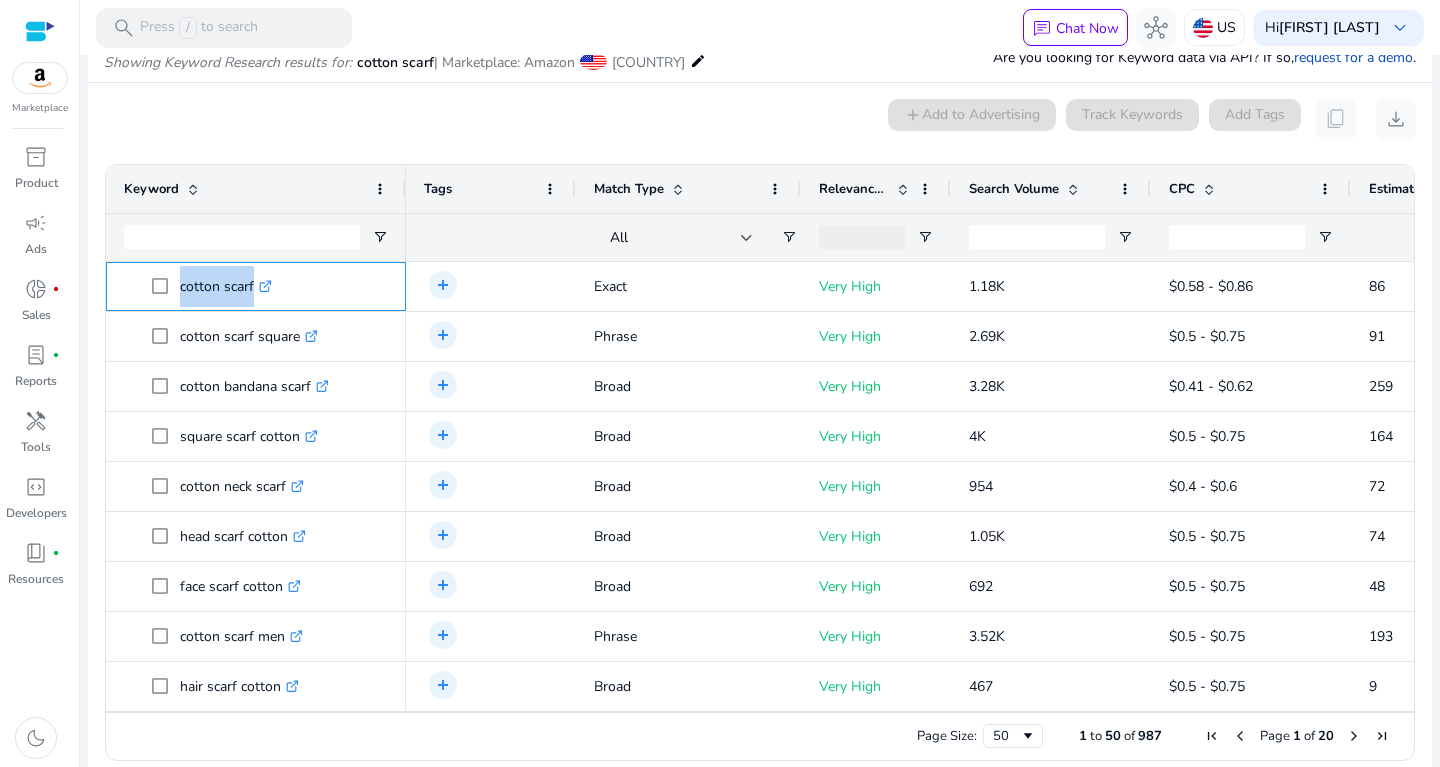 copy on "cotton scarf" 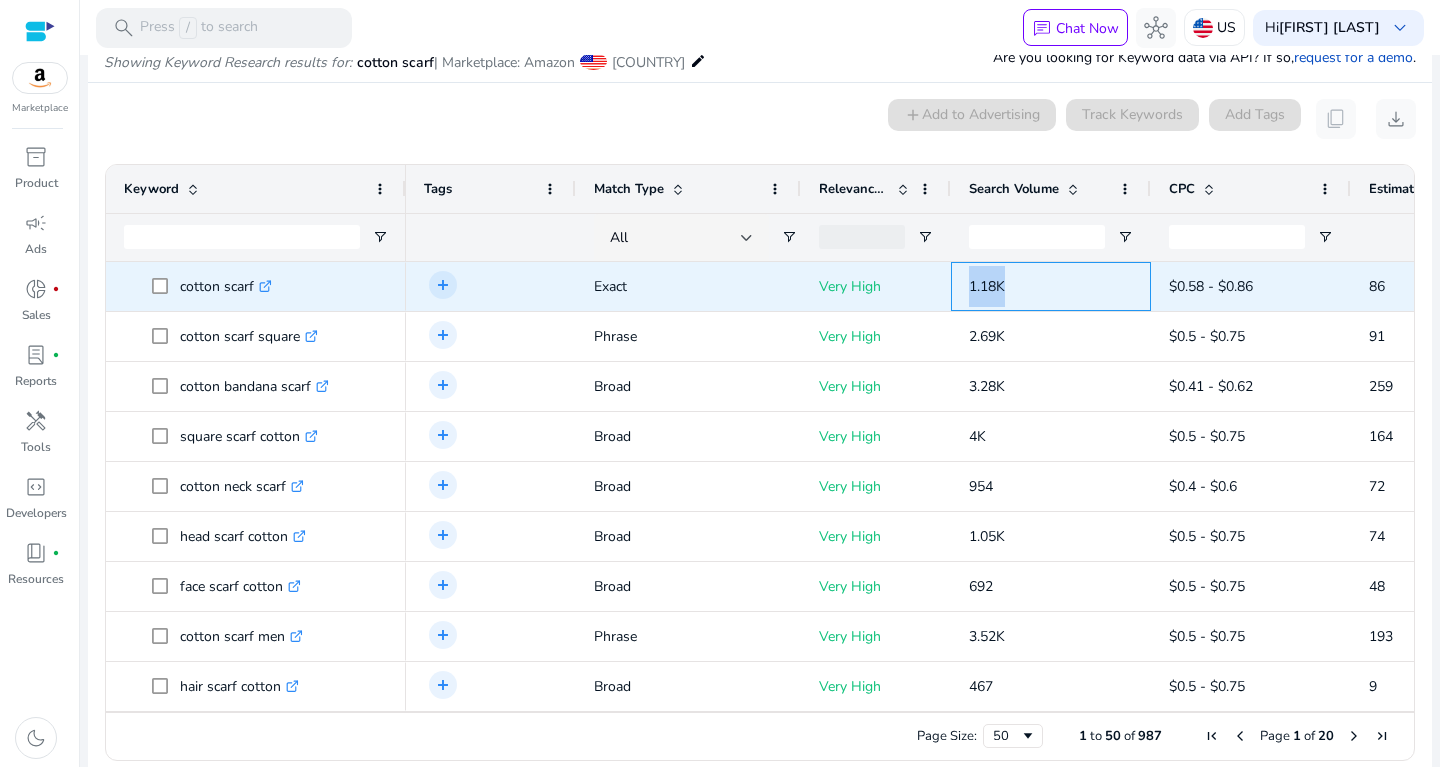 drag, startPoint x: 961, startPoint y: 287, endPoint x: 1040, endPoint y: 286, distance: 79.00633 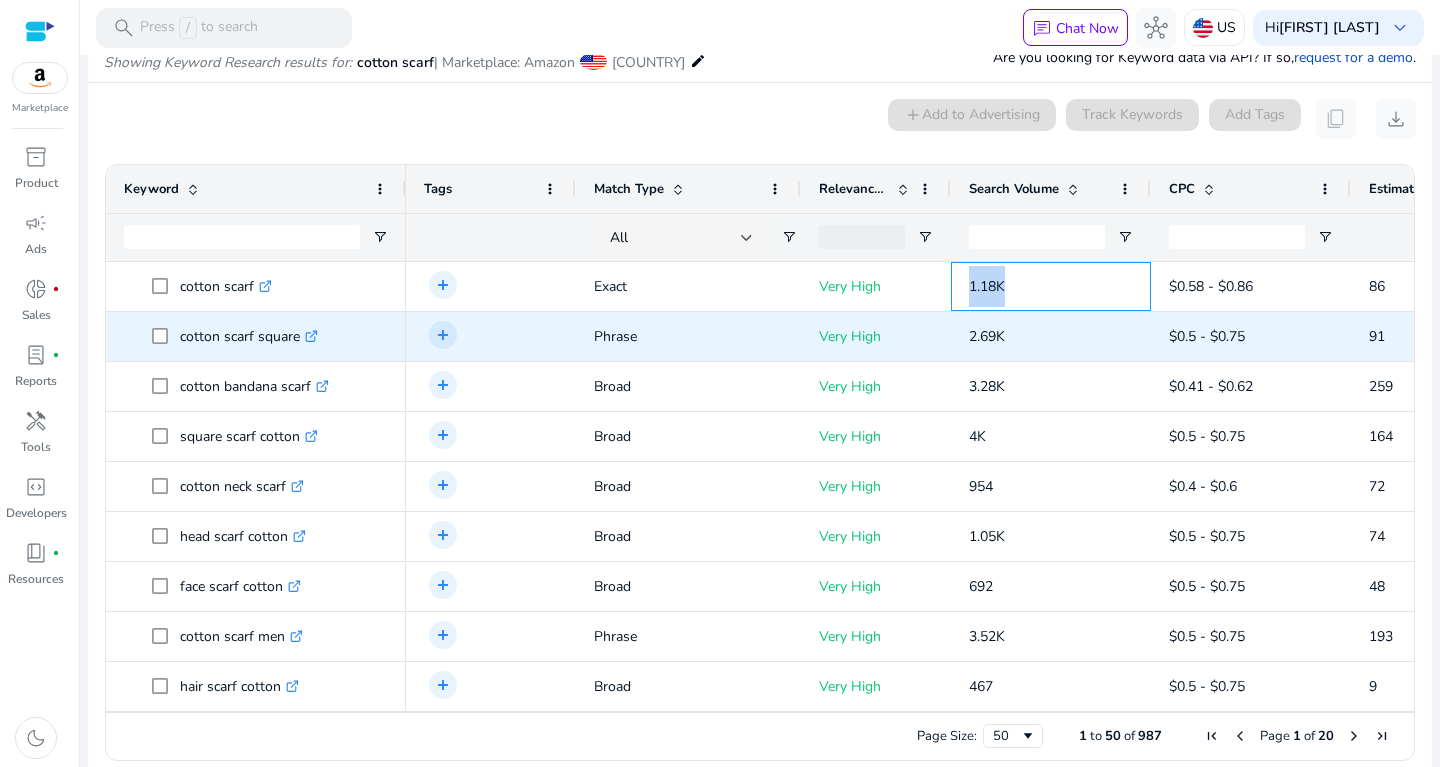 scroll, scrollTop: 11, scrollLeft: 0, axis: vertical 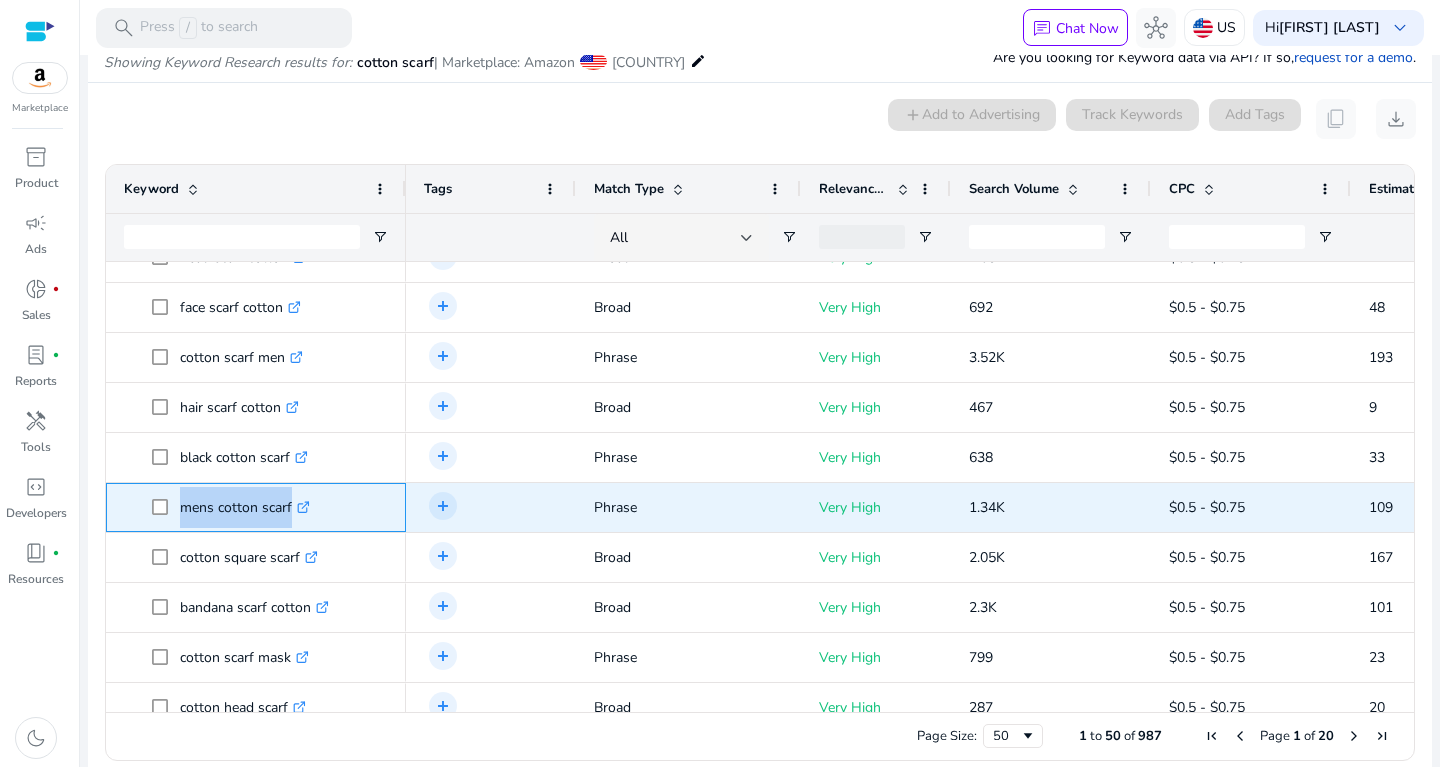 drag, startPoint x: 178, startPoint y: 494, endPoint x: 307, endPoint y: 498, distance: 129.062 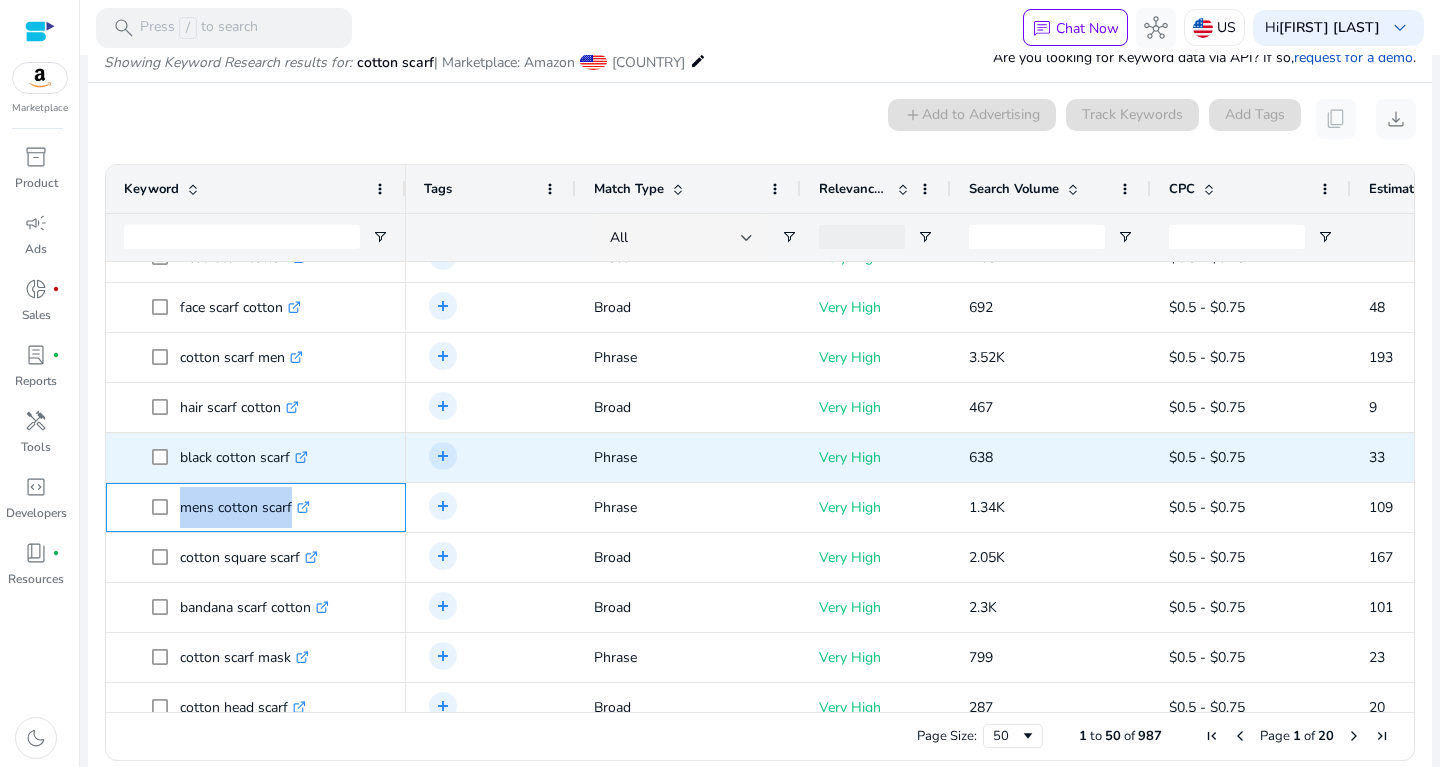 copy on "mens cotton scarf" 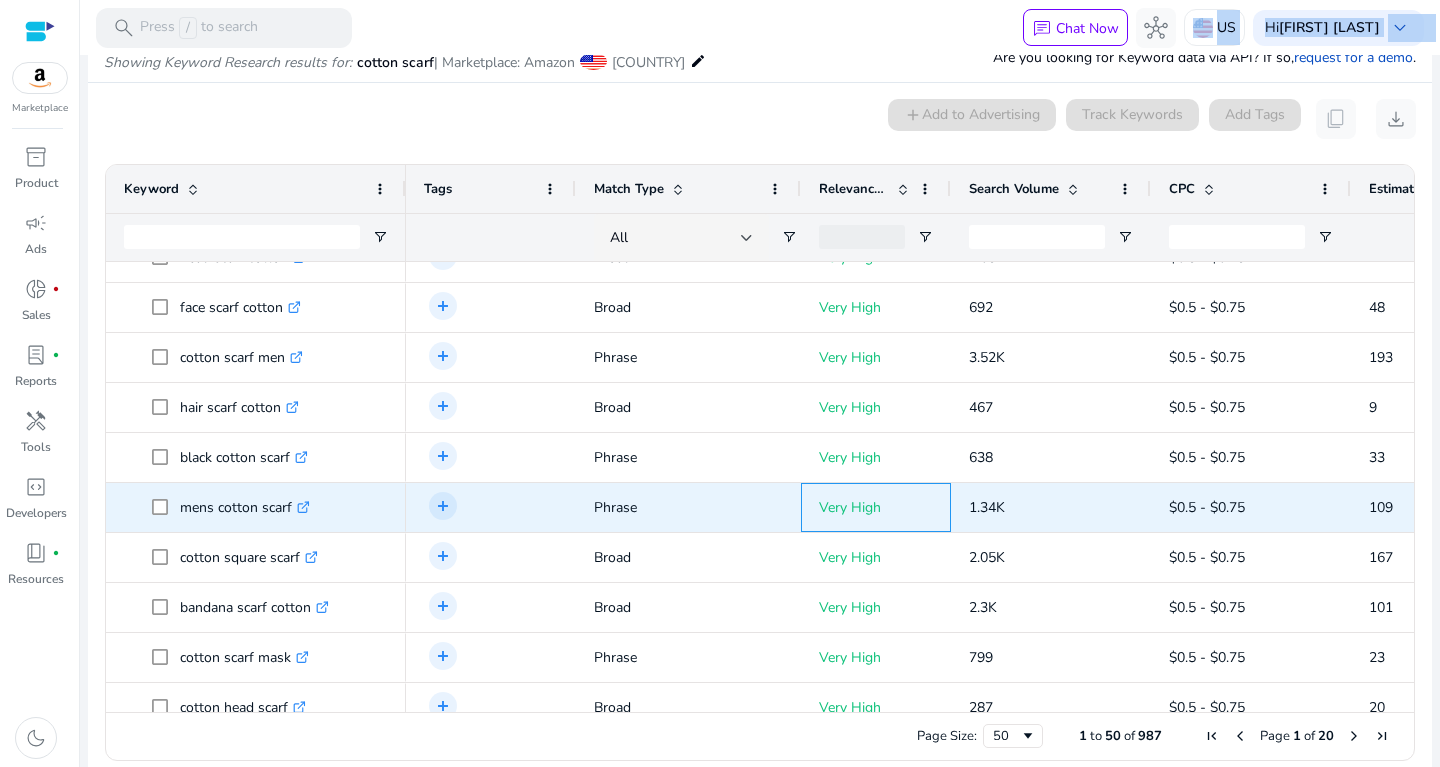 drag, startPoint x: 921, startPoint y: 511, endPoint x: 1058, endPoint y: 508, distance: 137.03284 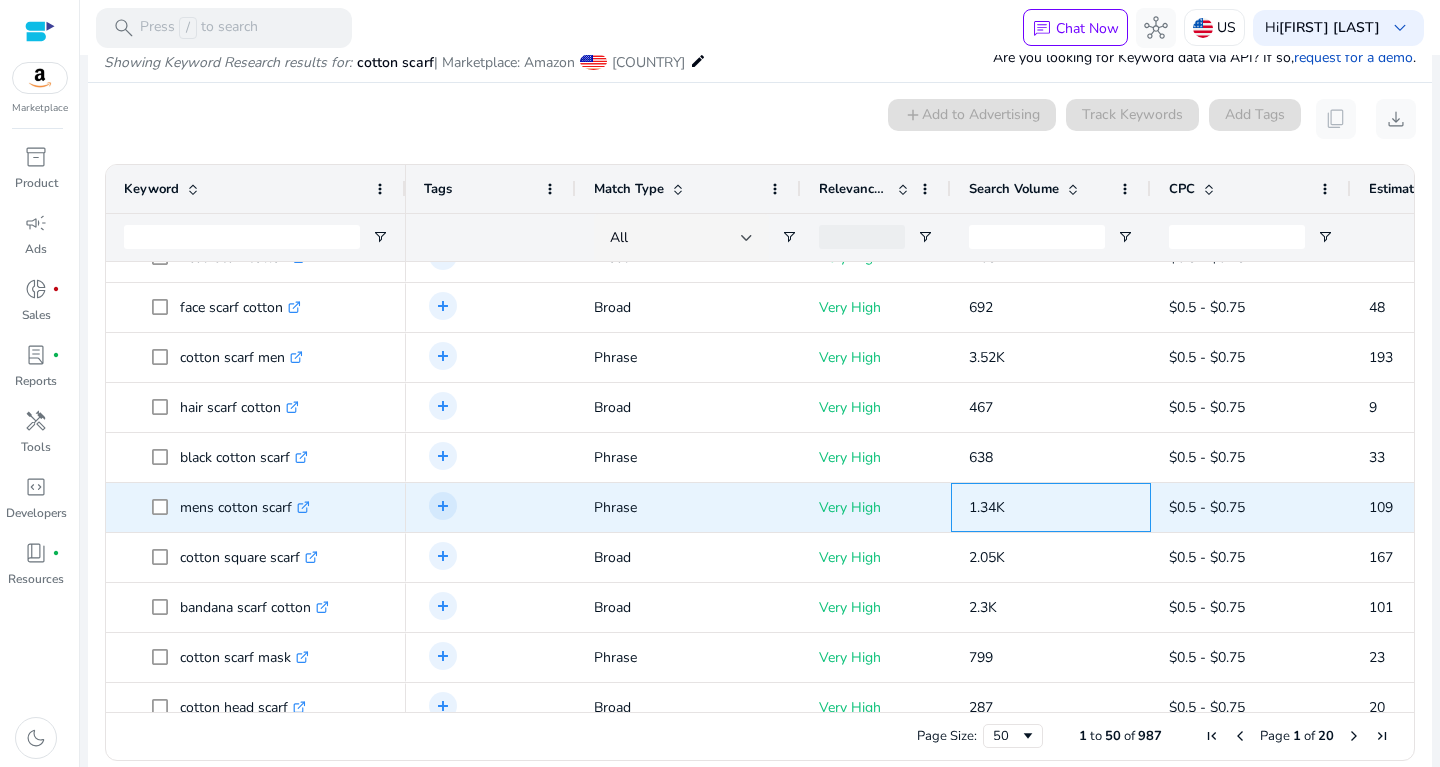 click on "1.34K" at bounding box center (1051, 507) 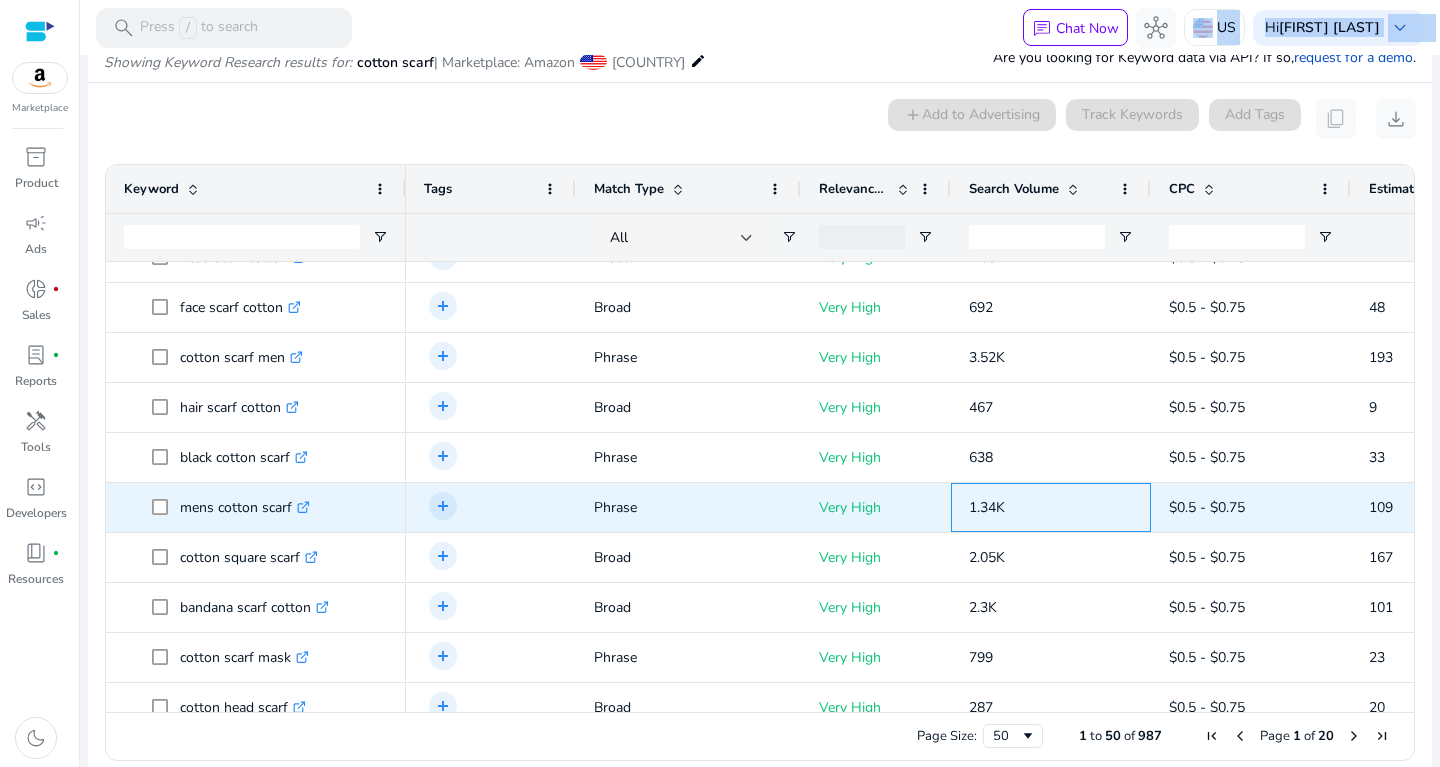 drag, startPoint x: 1027, startPoint y: 503, endPoint x: 959, endPoint y: 502, distance: 68.007355 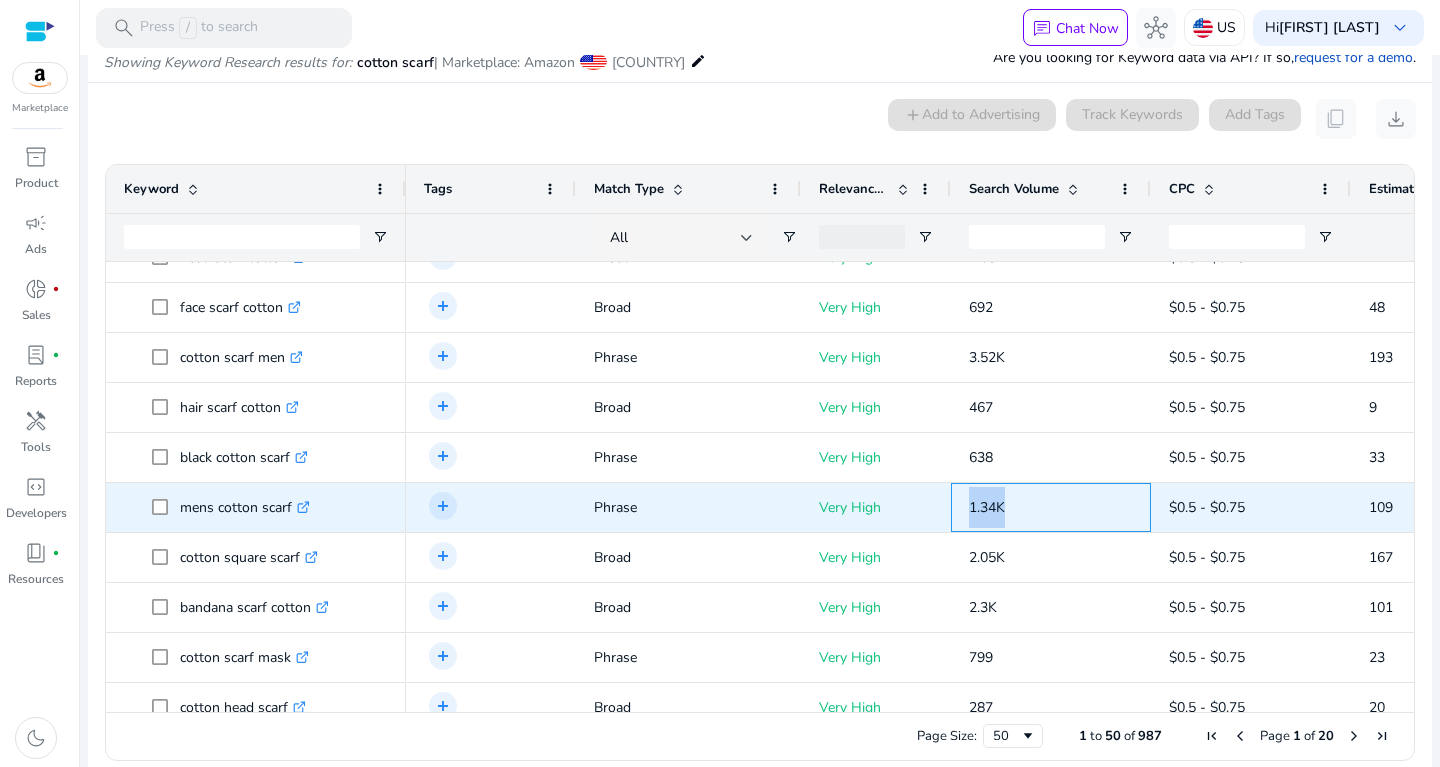 drag, startPoint x: 982, startPoint y: 512, endPoint x: 972, endPoint y: 508, distance: 10.770329 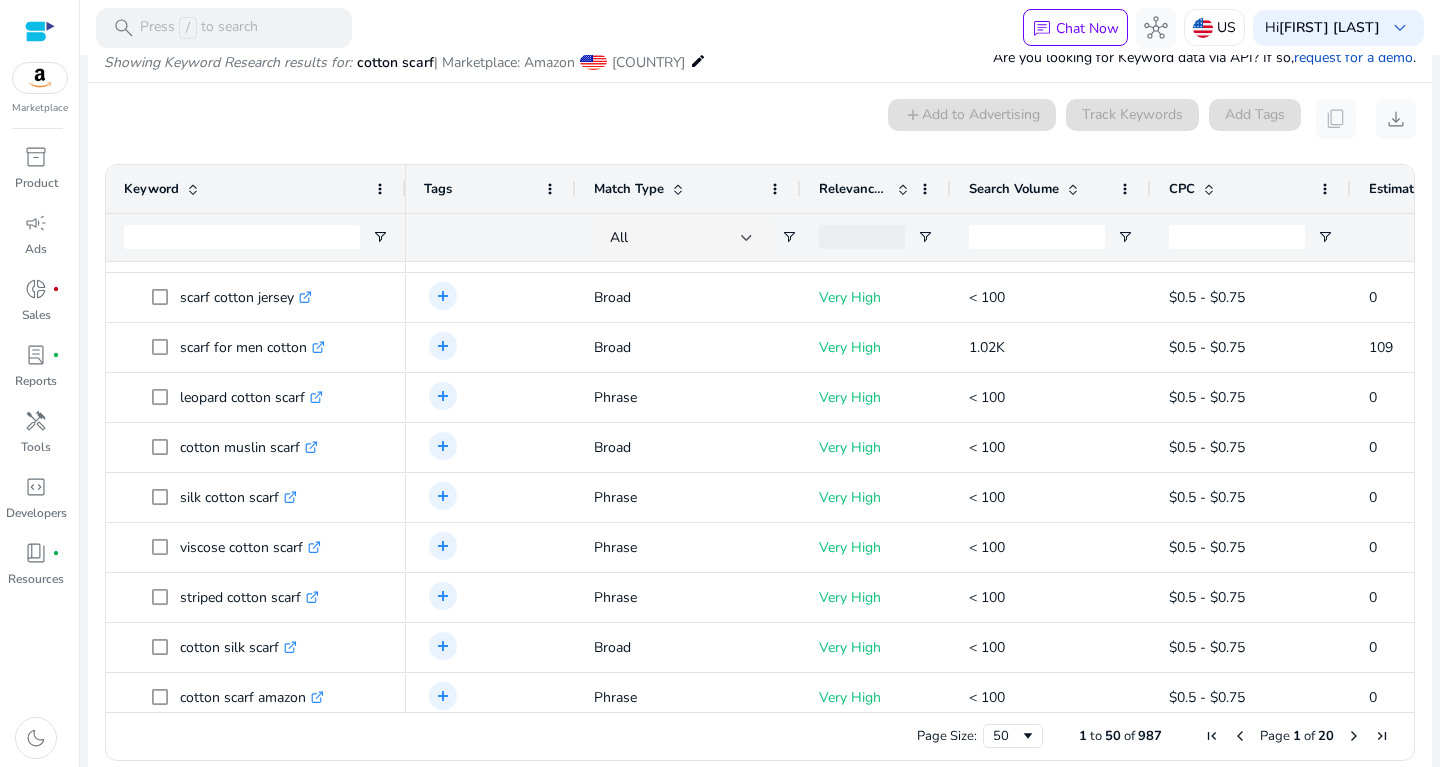 click at bounding box center (1073, 189) 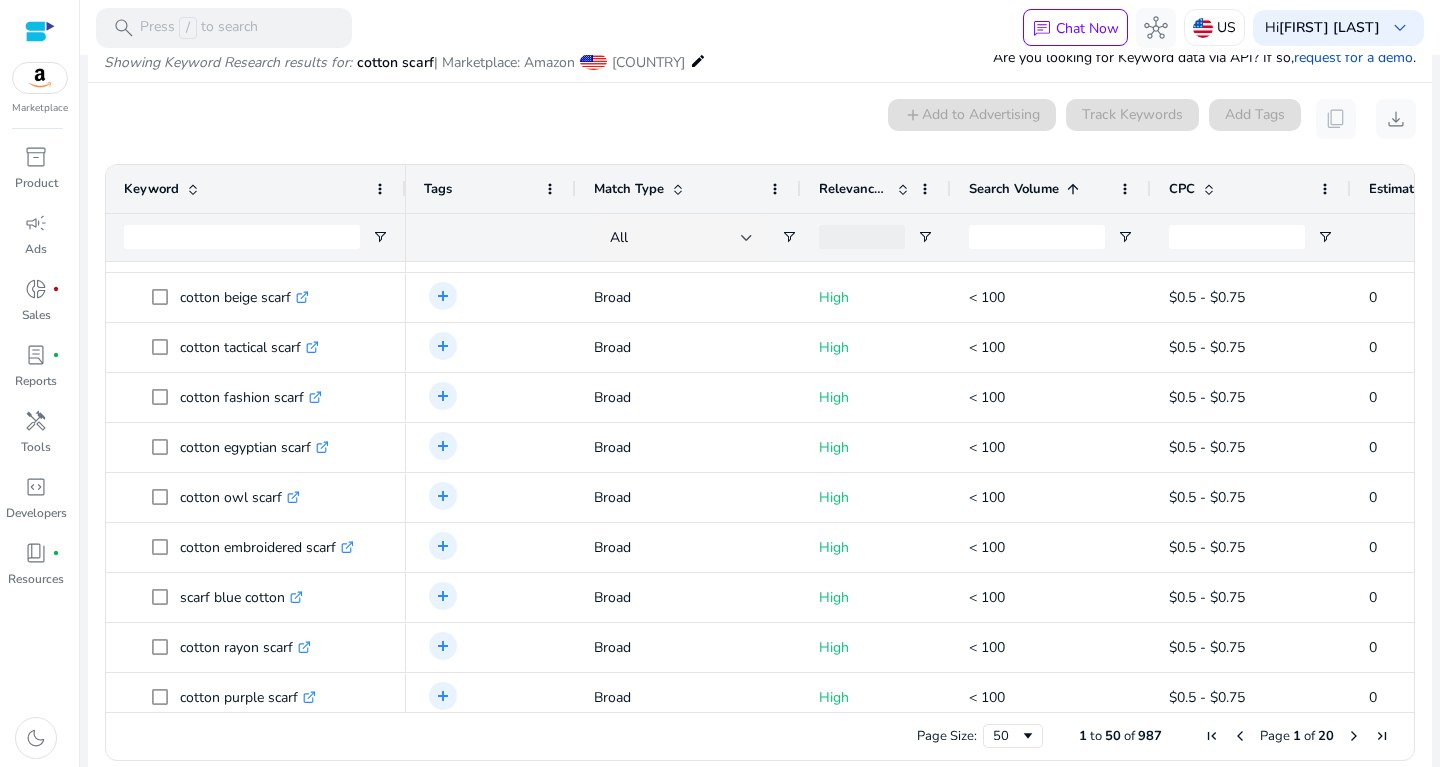 click at bounding box center (1073, 189) 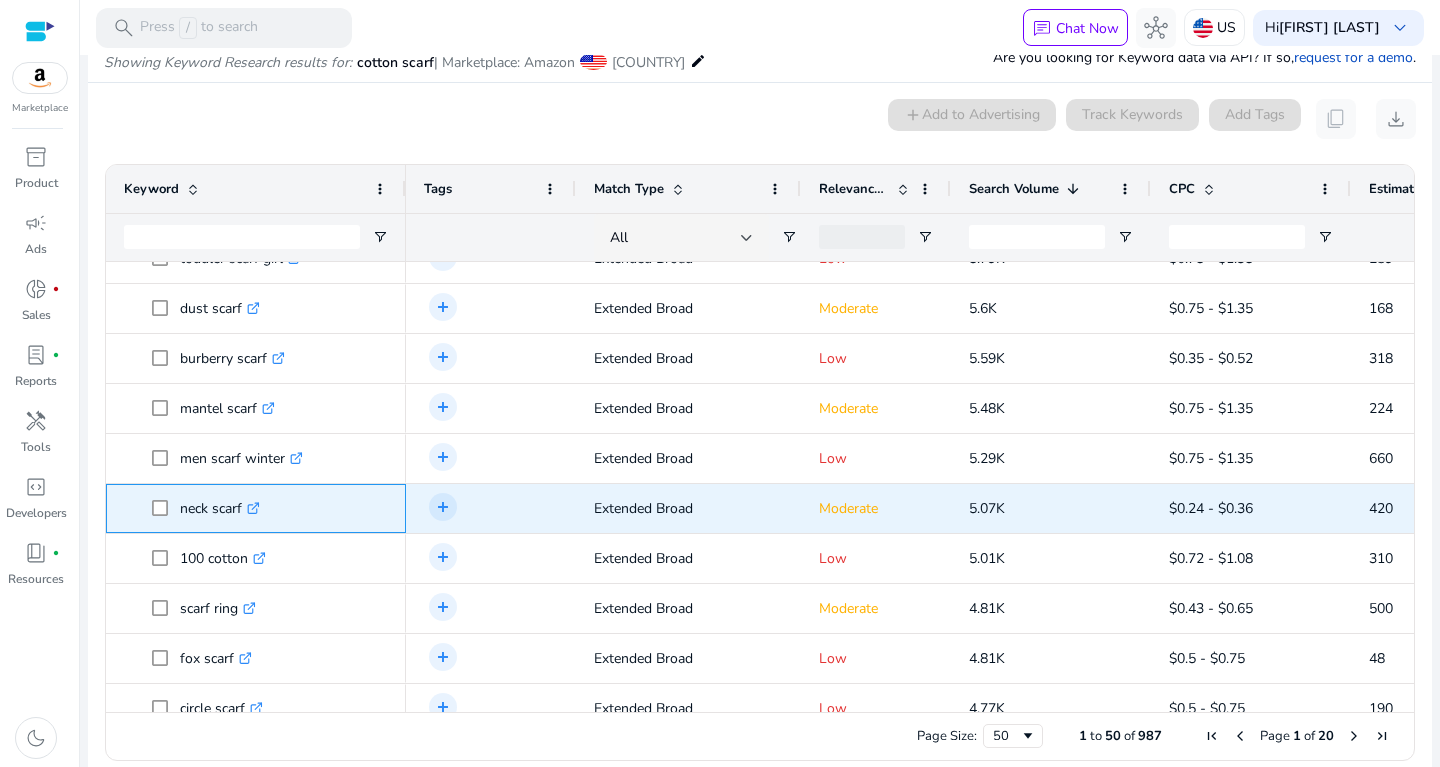 drag, startPoint x: 187, startPoint y: 500, endPoint x: 244, endPoint y: 499, distance: 57.00877 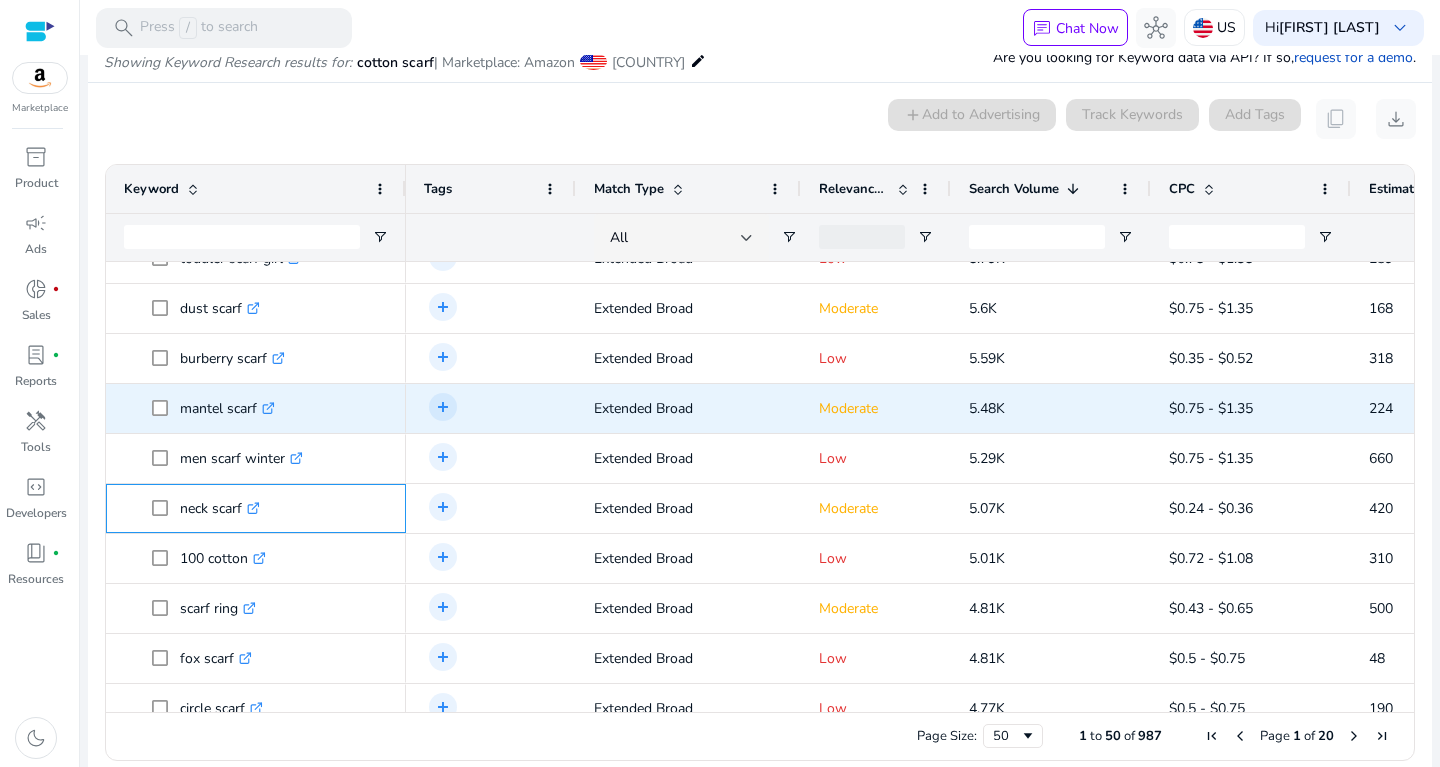 copy on "neck scarf" 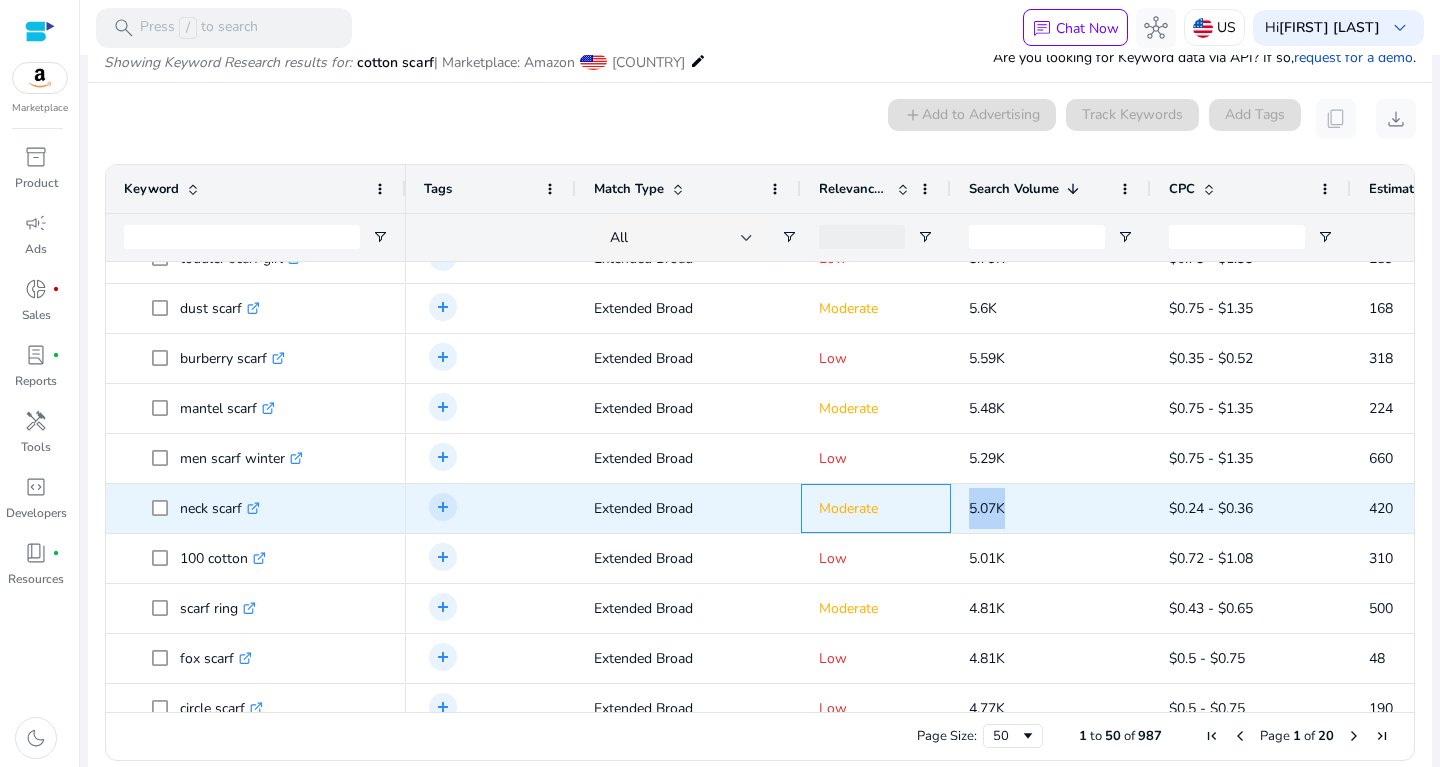 drag, startPoint x: 944, startPoint y: 495, endPoint x: 1025, endPoint y: 508, distance: 82.036575 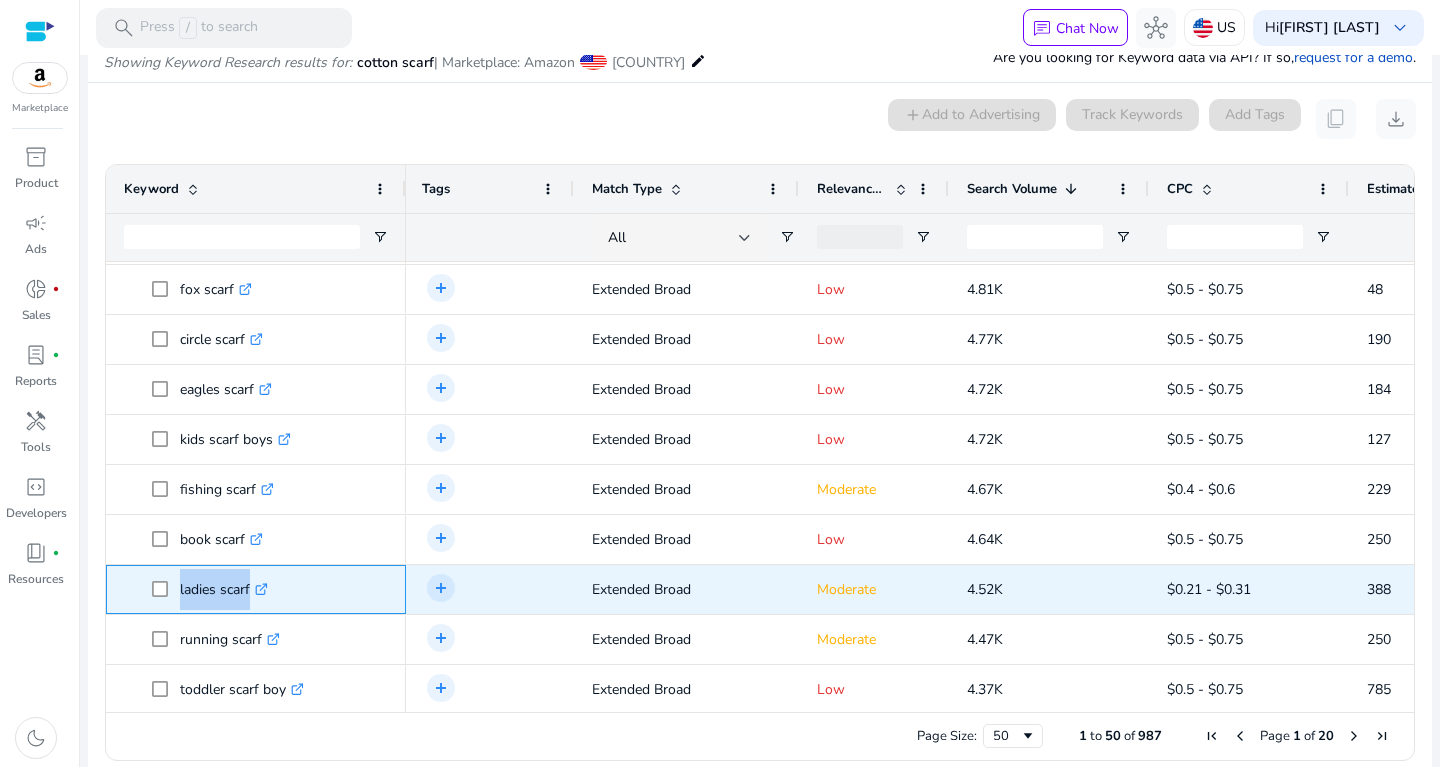 drag, startPoint x: 176, startPoint y: 575, endPoint x: 257, endPoint y: 598, distance: 84.20214 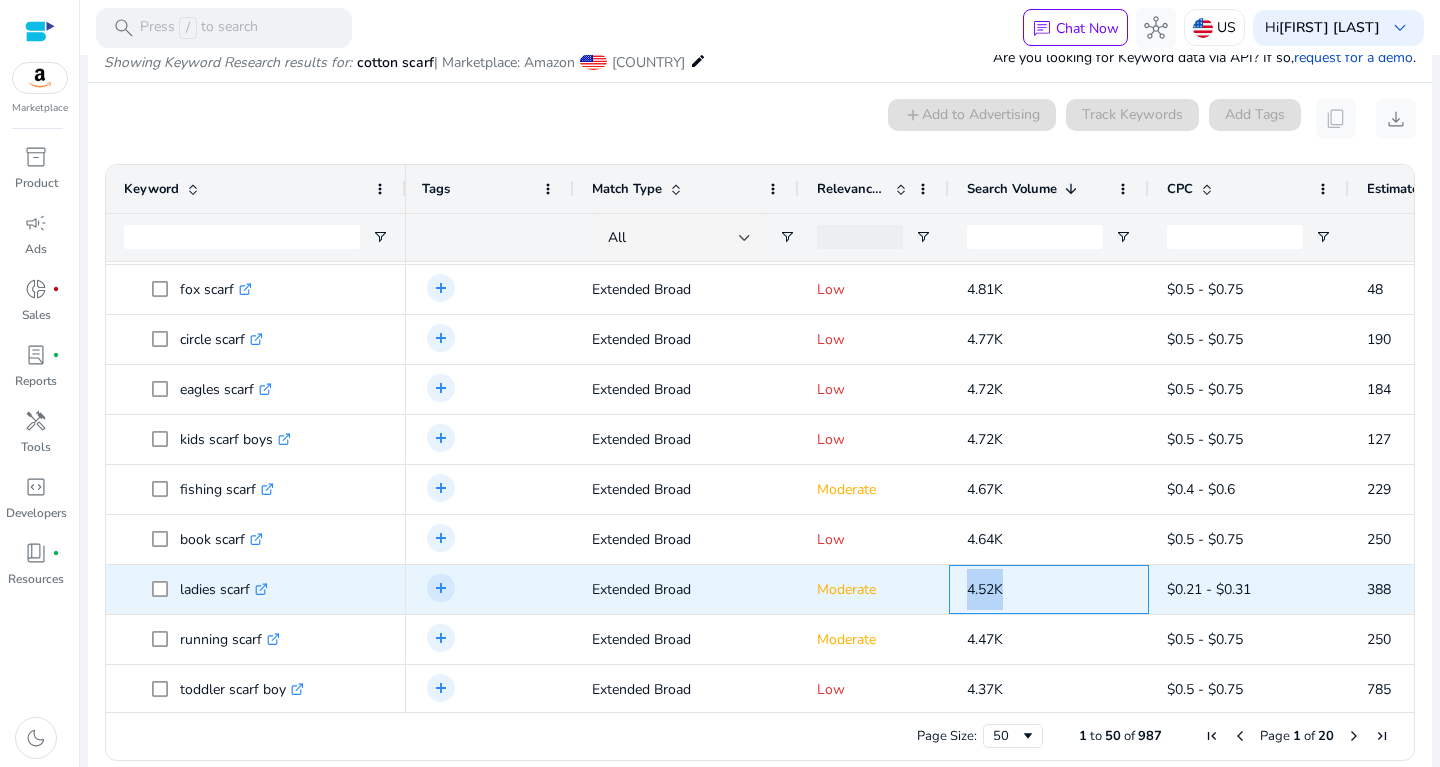 drag, startPoint x: 954, startPoint y: 588, endPoint x: 1021, endPoint y: 592, distance: 67.11929 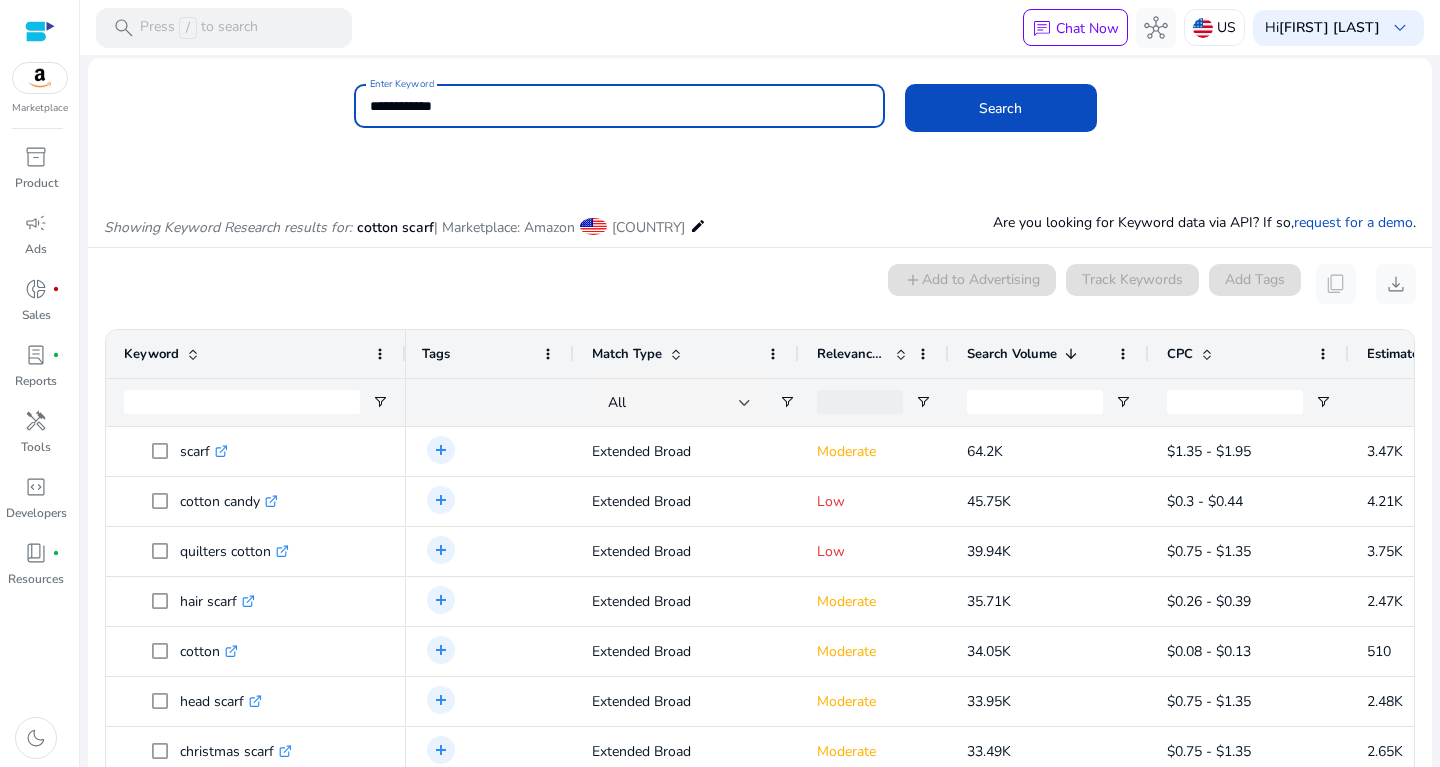 drag, startPoint x: 540, startPoint y: 102, endPoint x: 327, endPoint y: 89, distance: 213.39635 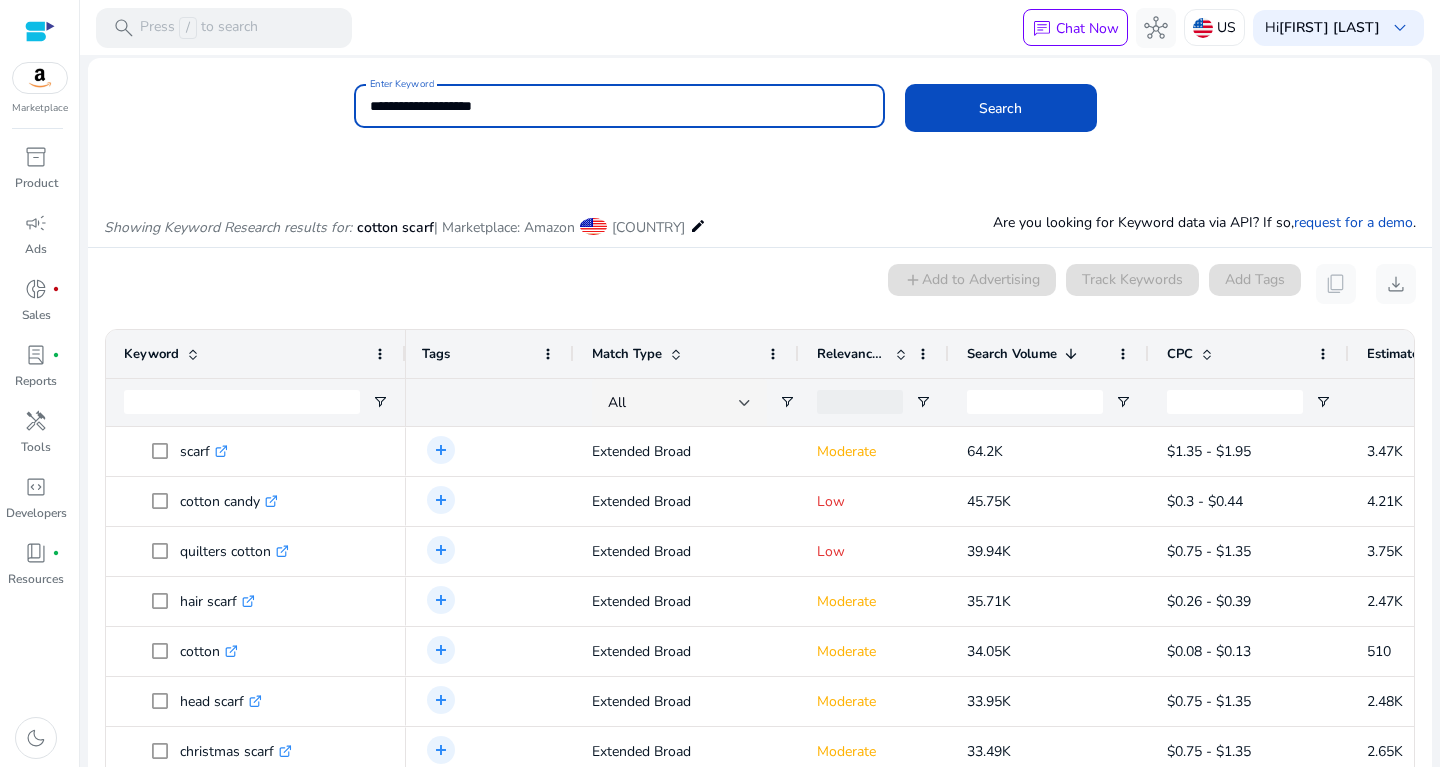 click on "Search" 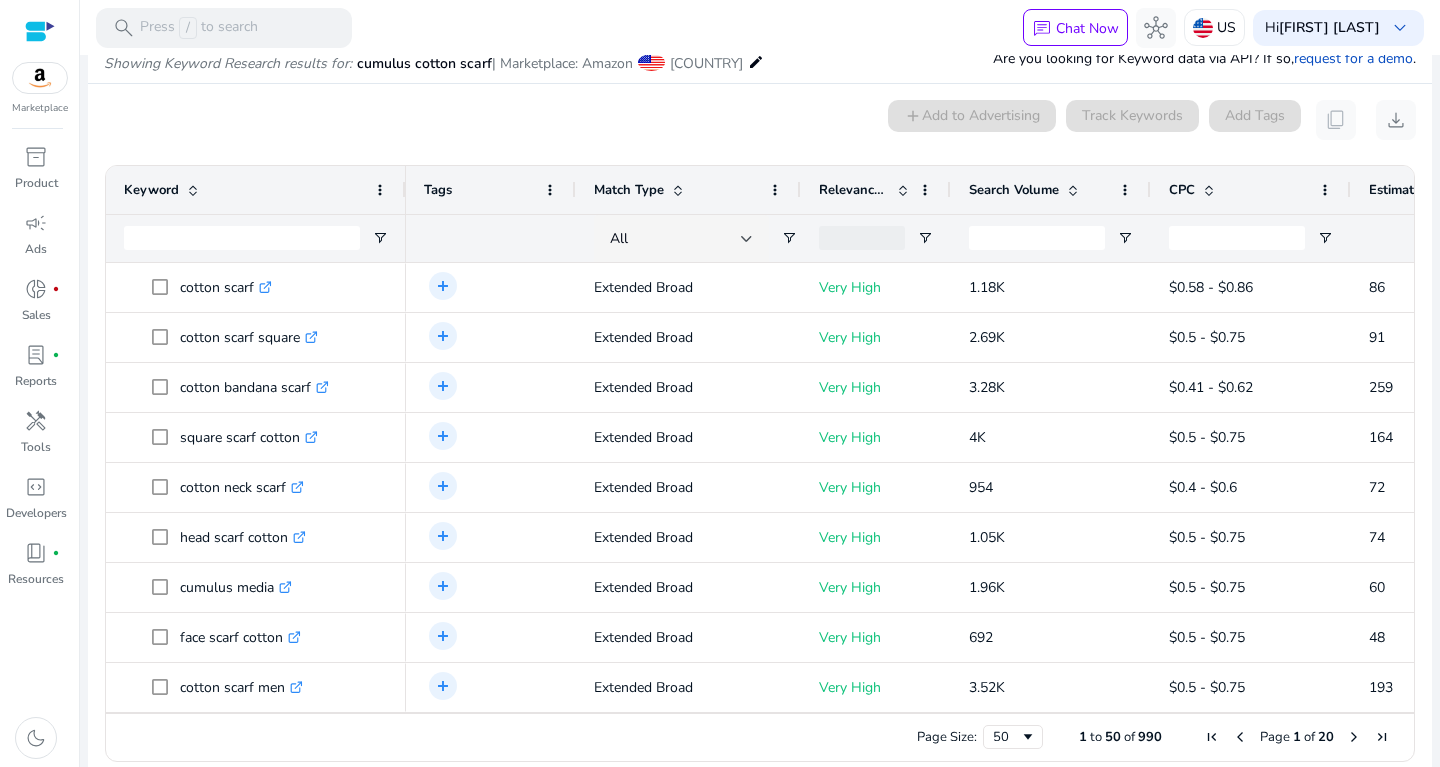 scroll, scrollTop: 170, scrollLeft: 0, axis: vertical 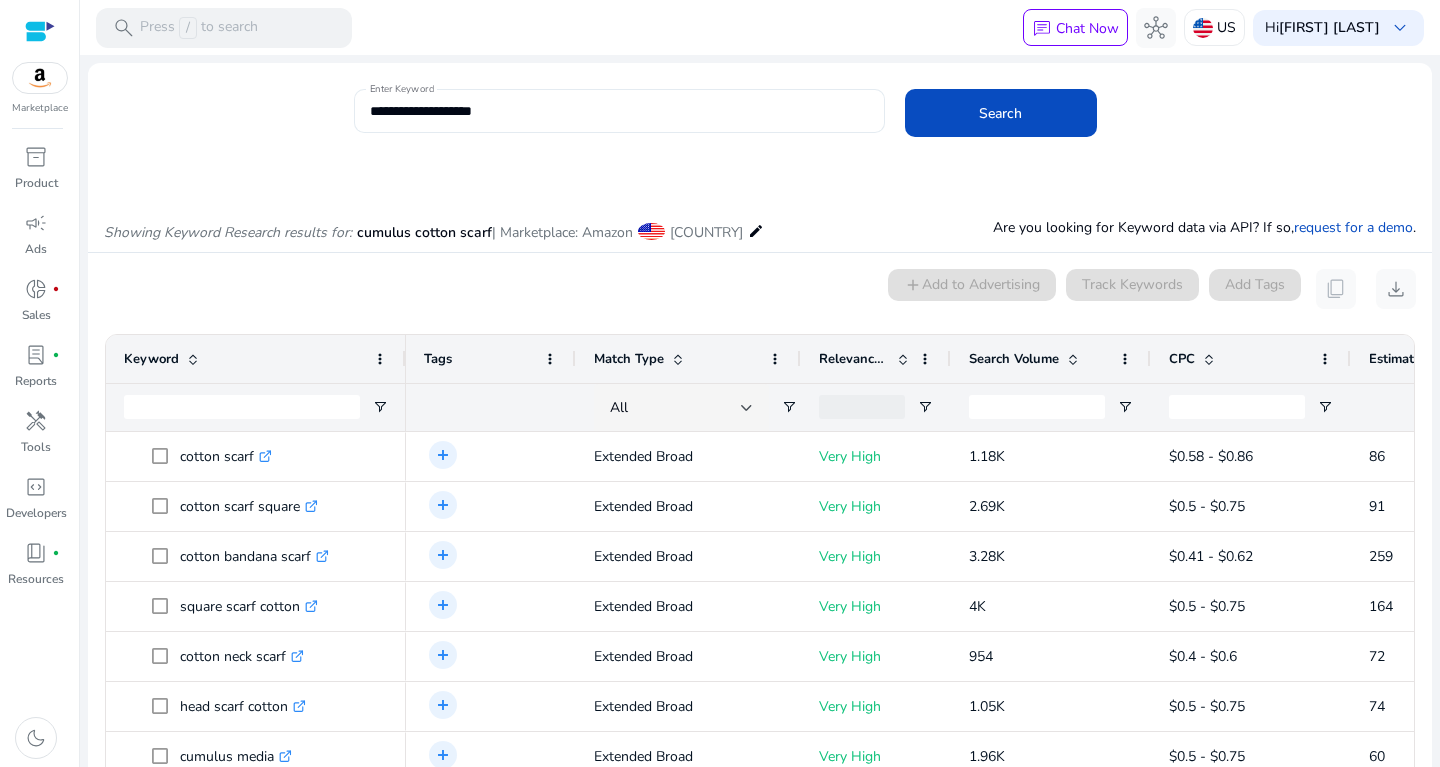 drag, startPoint x: 556, startPoint y: 97, endPoint x: 459, endPoint y: 109, distance: 97.73945 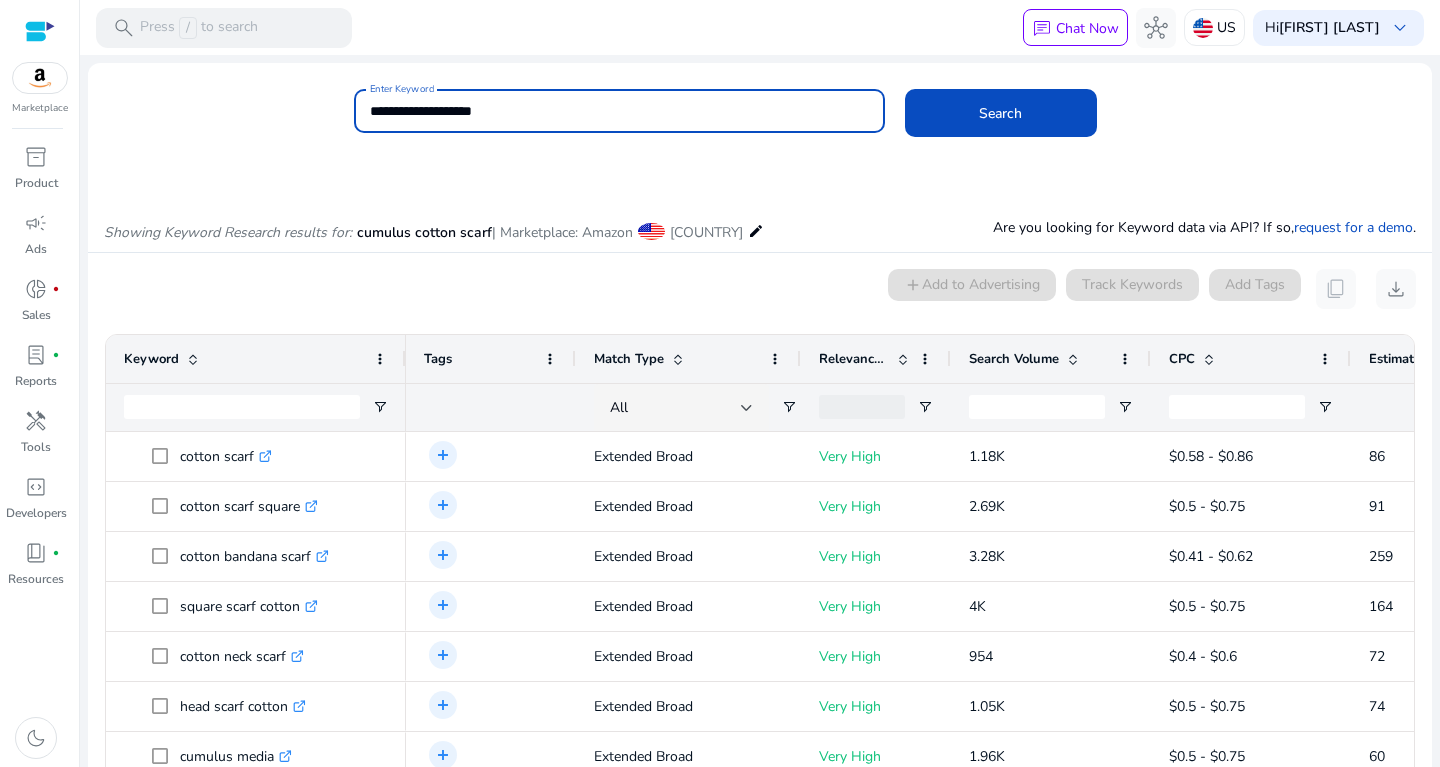 drag, startPoint x: 539, startPoint y: 110, endPoint x: 424, endPoint y: 116, distance: 115.15642 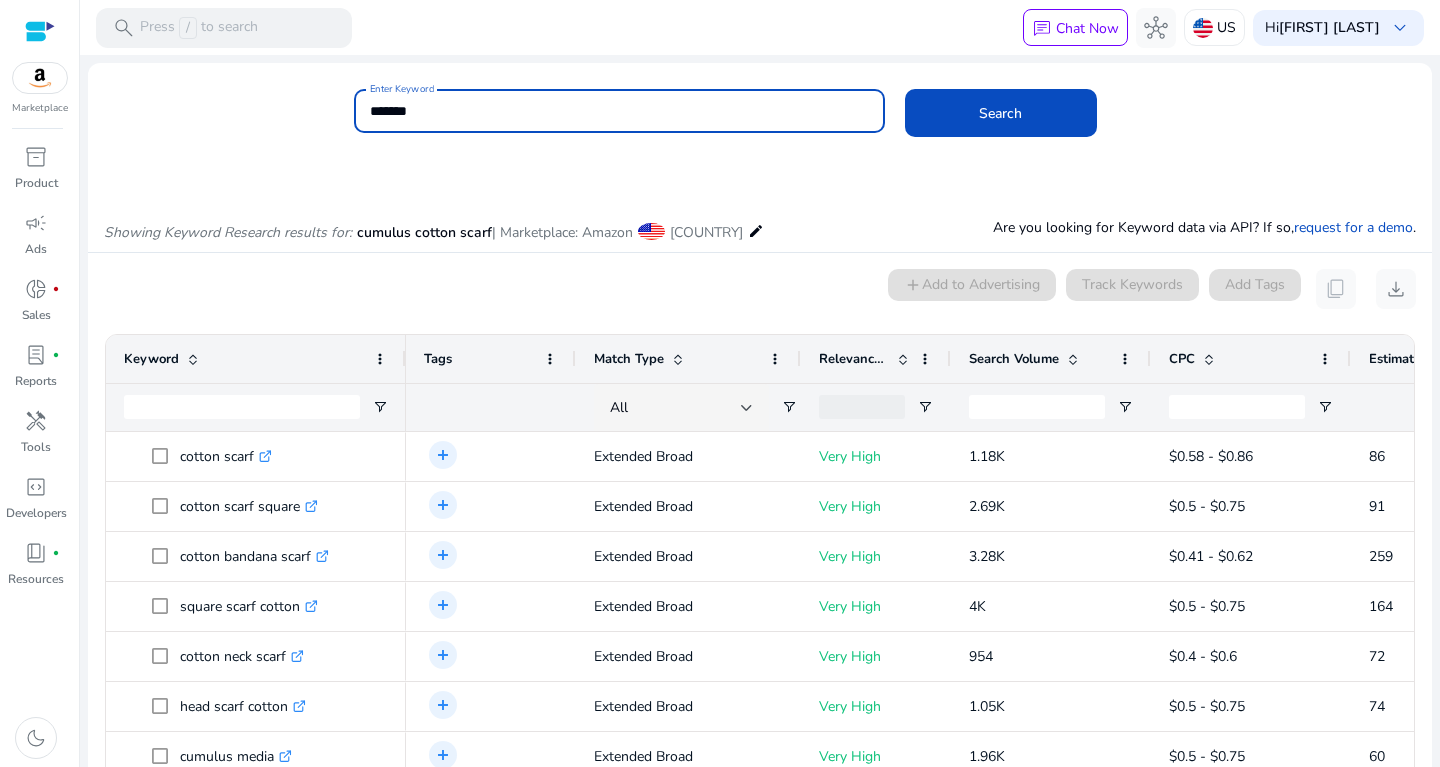 type on "*******" 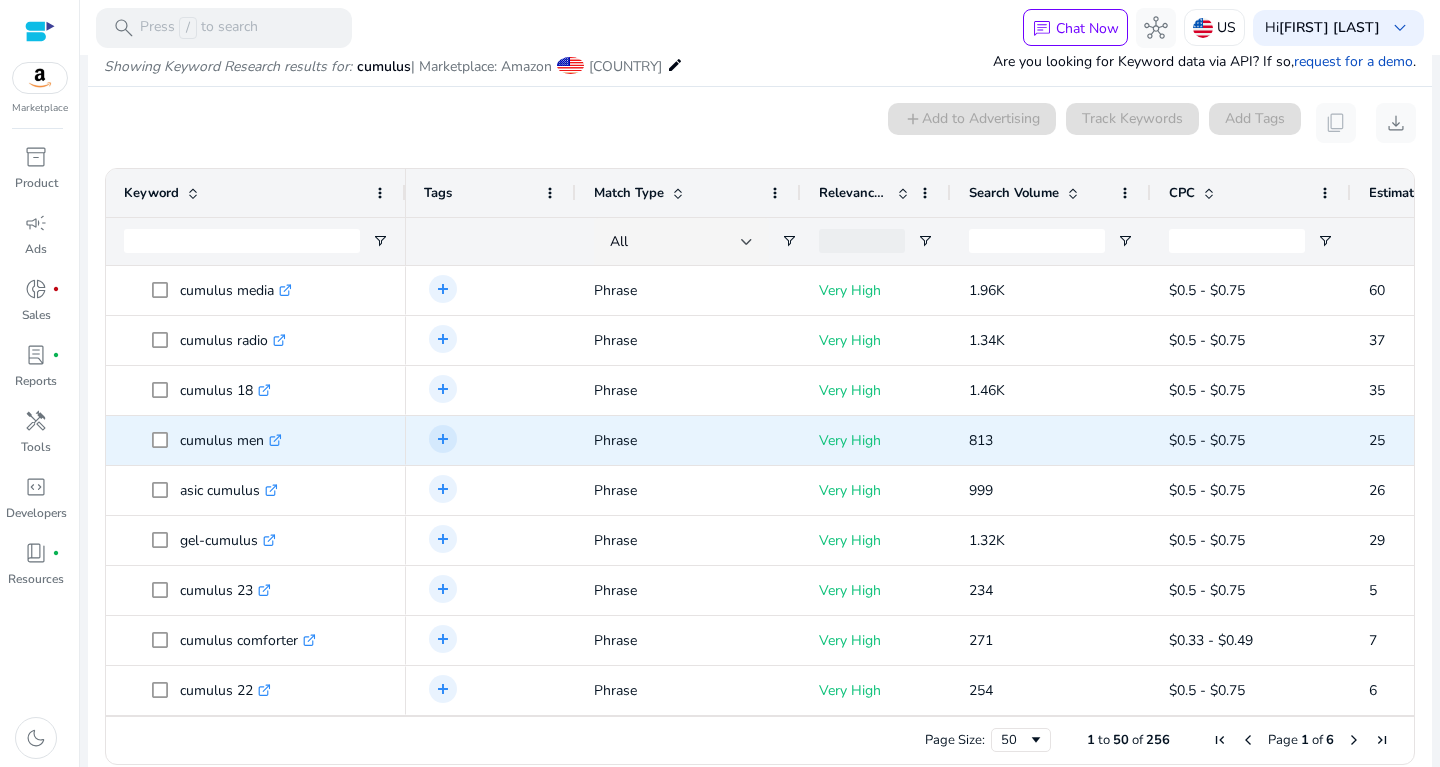 scroll, scrollTop: 169, scrollLeft: 0, axis: vertical 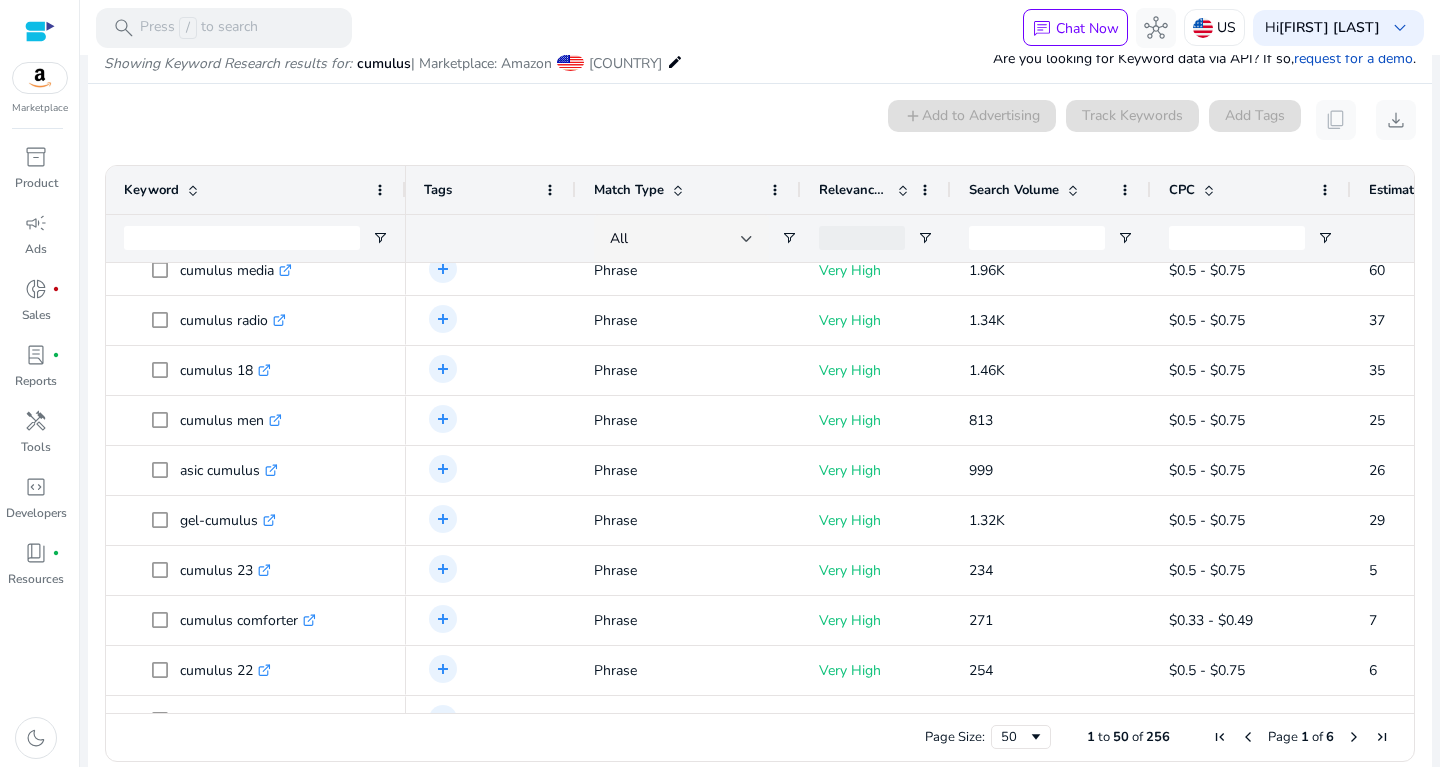 click on "Search Volume" at bounding box center [1040, 190] 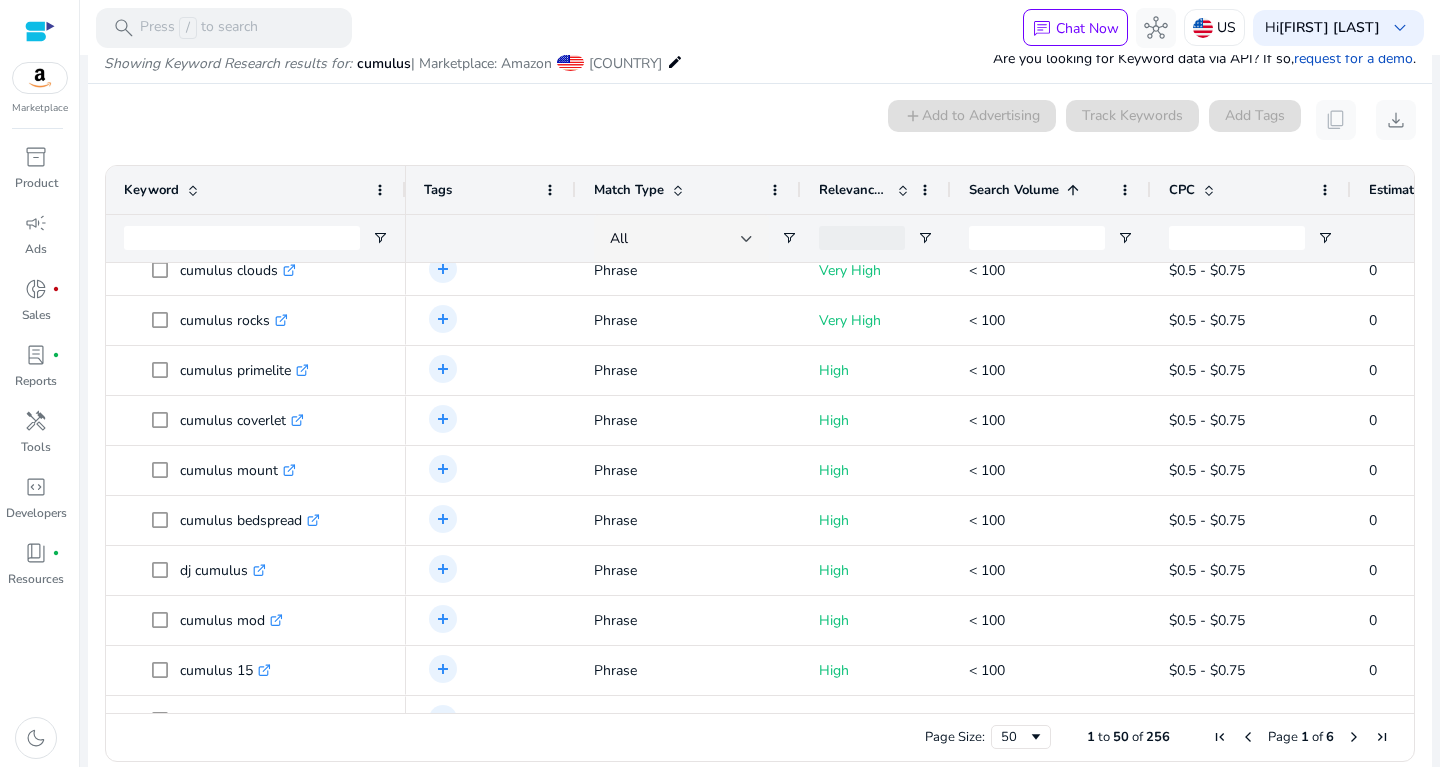click on "Search Volume
1" at bounding box center [1040, 190] 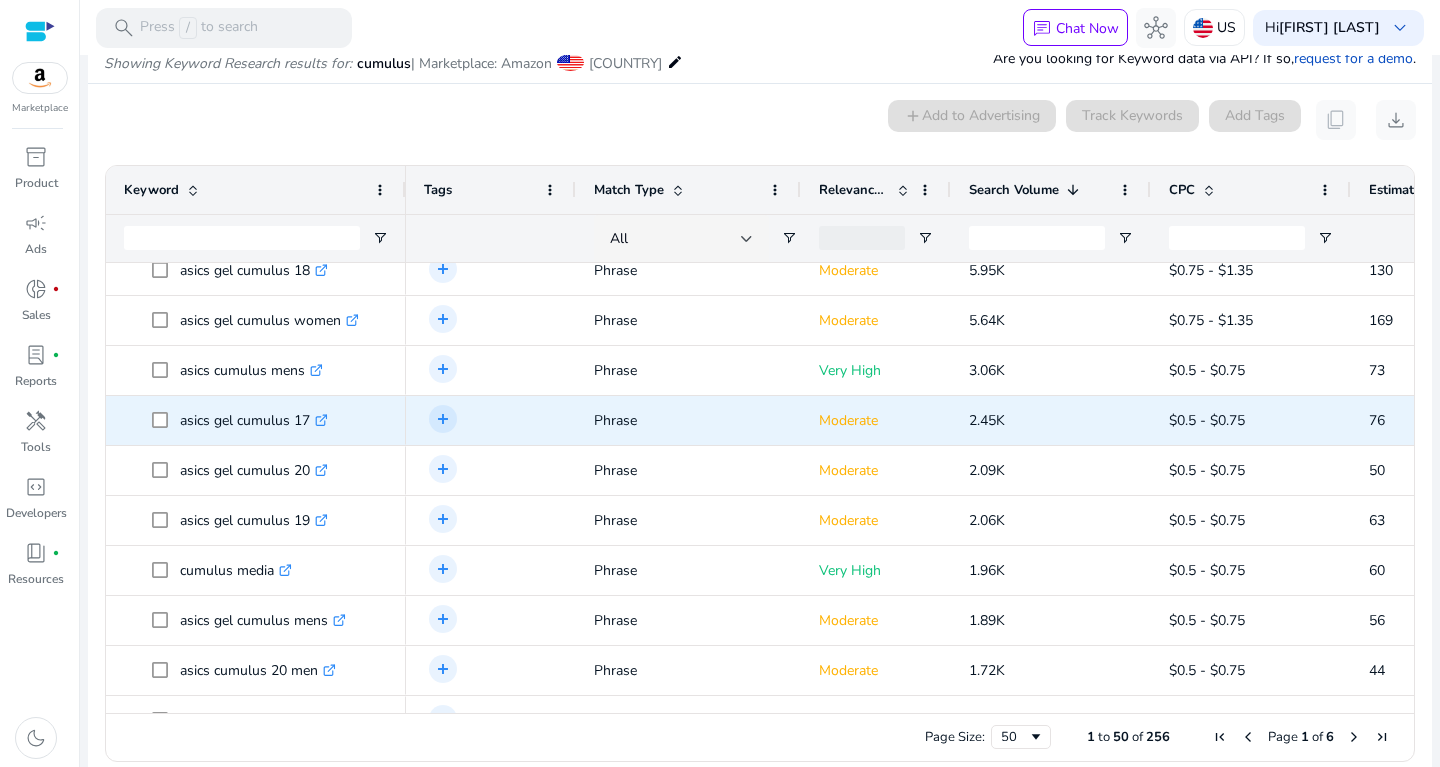 scroll, scrollTop: 0, scrollLeft: 0, axis: both 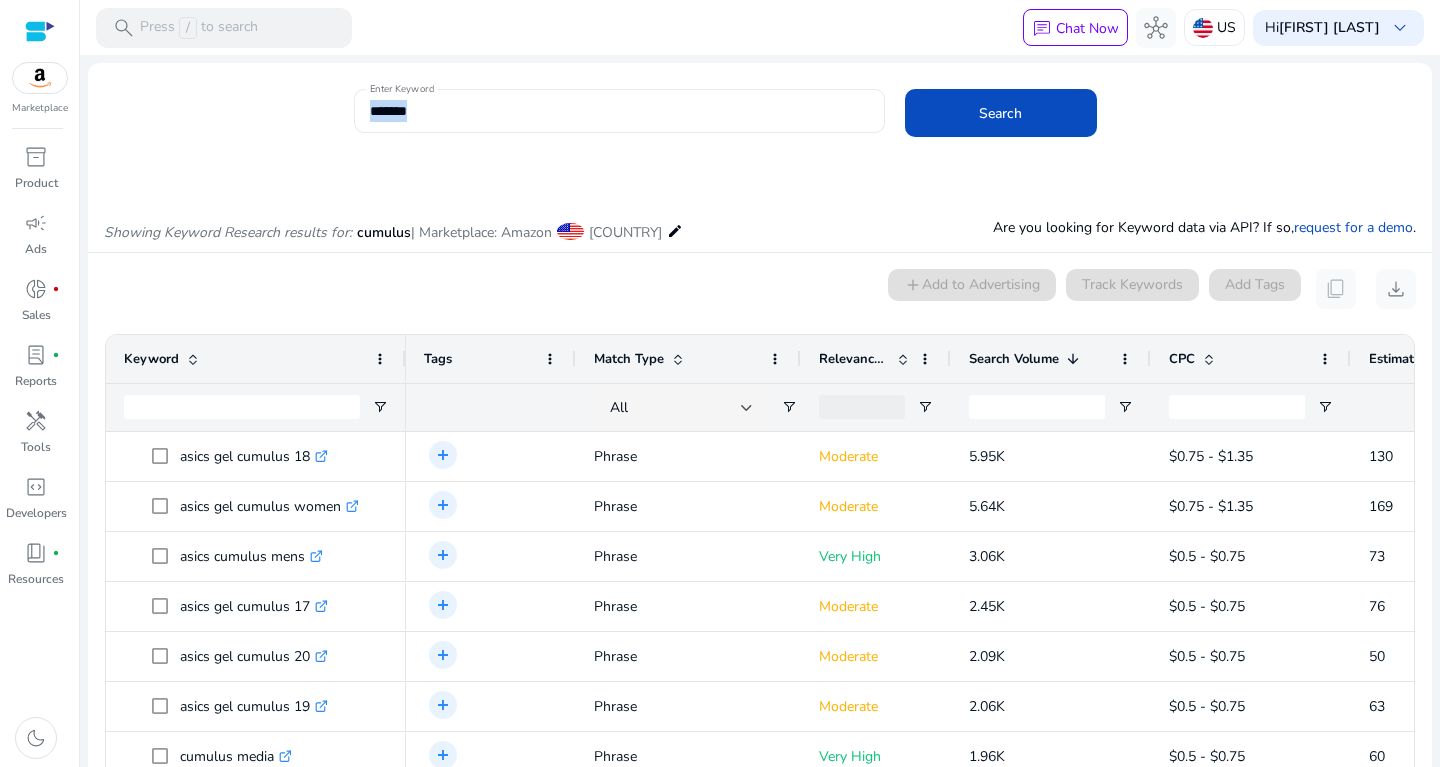 drag, startPoint x: 503, startPoint y: 136, endPoint x: 491, endPoint y: 130, distance: 13.416408 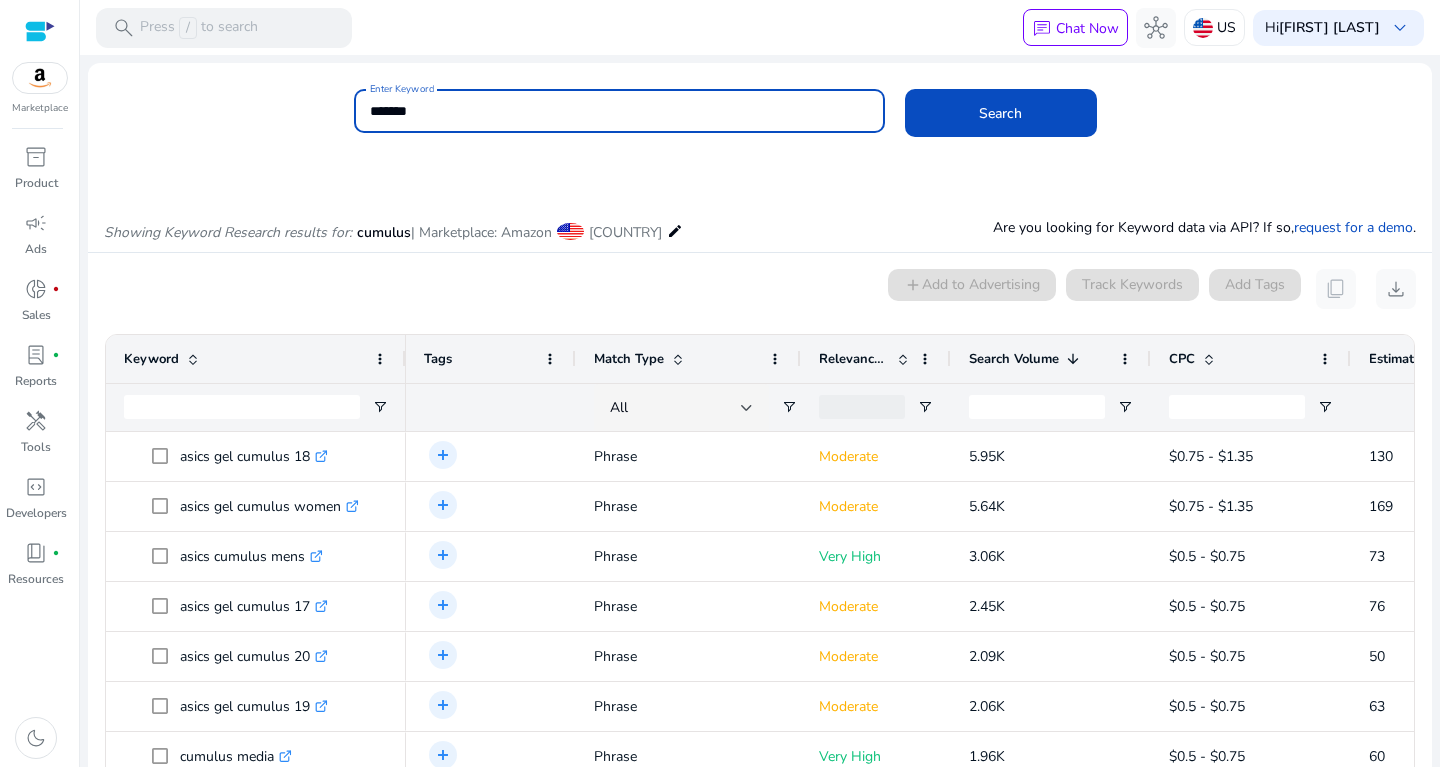 drag, startPoint x: 436, startPoint y: 116, endPoint x: 293, endPoint y: 131, distance: 143.78456 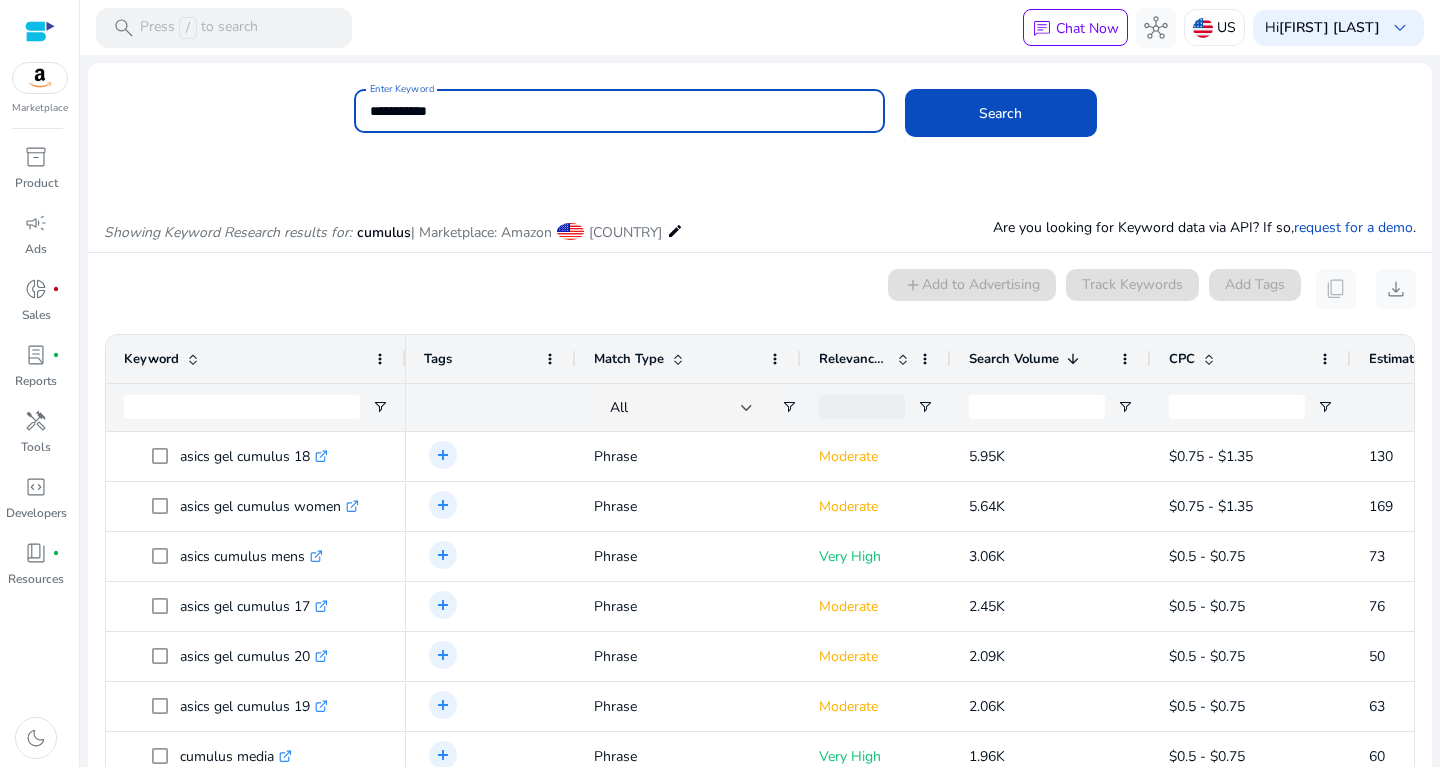 type on "**********" 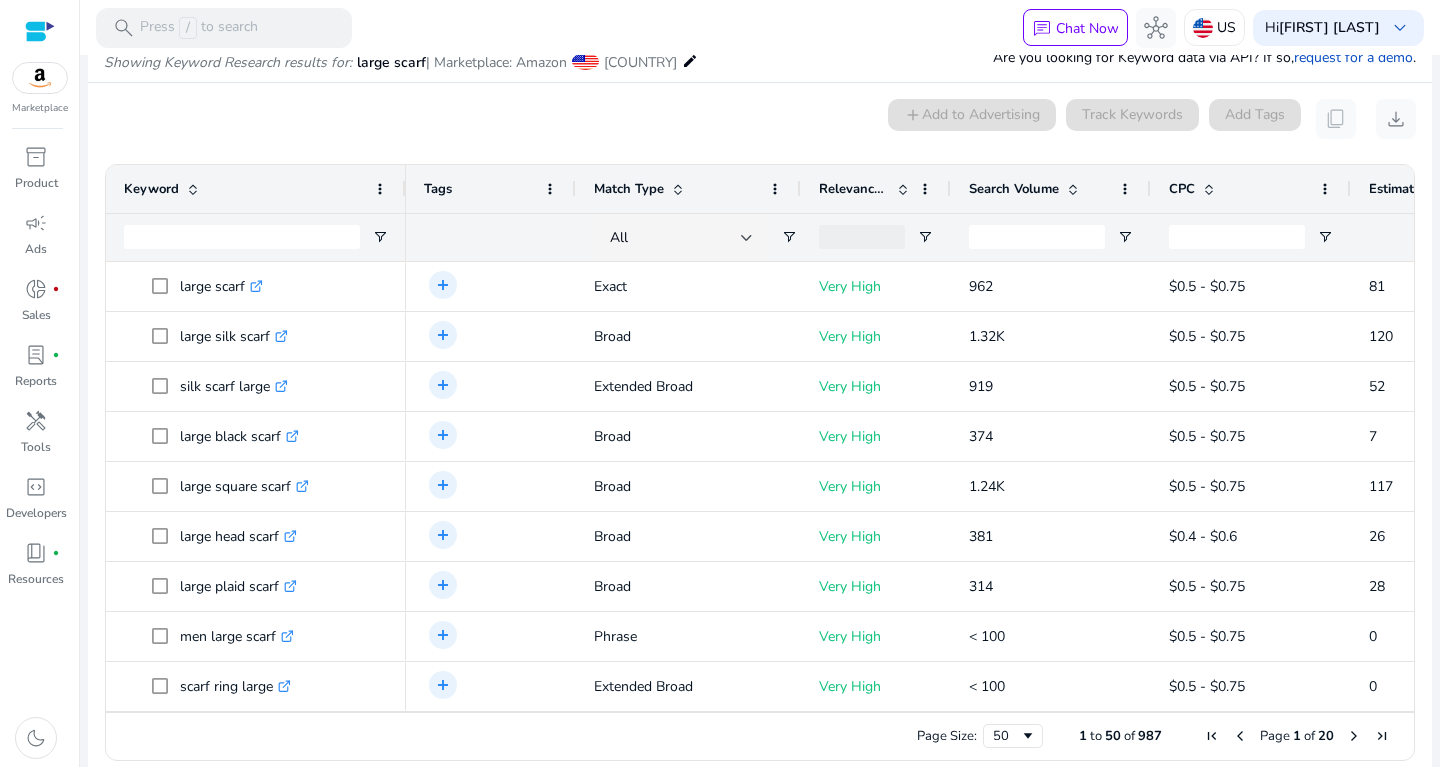 click at bounding box center (1073, 189) 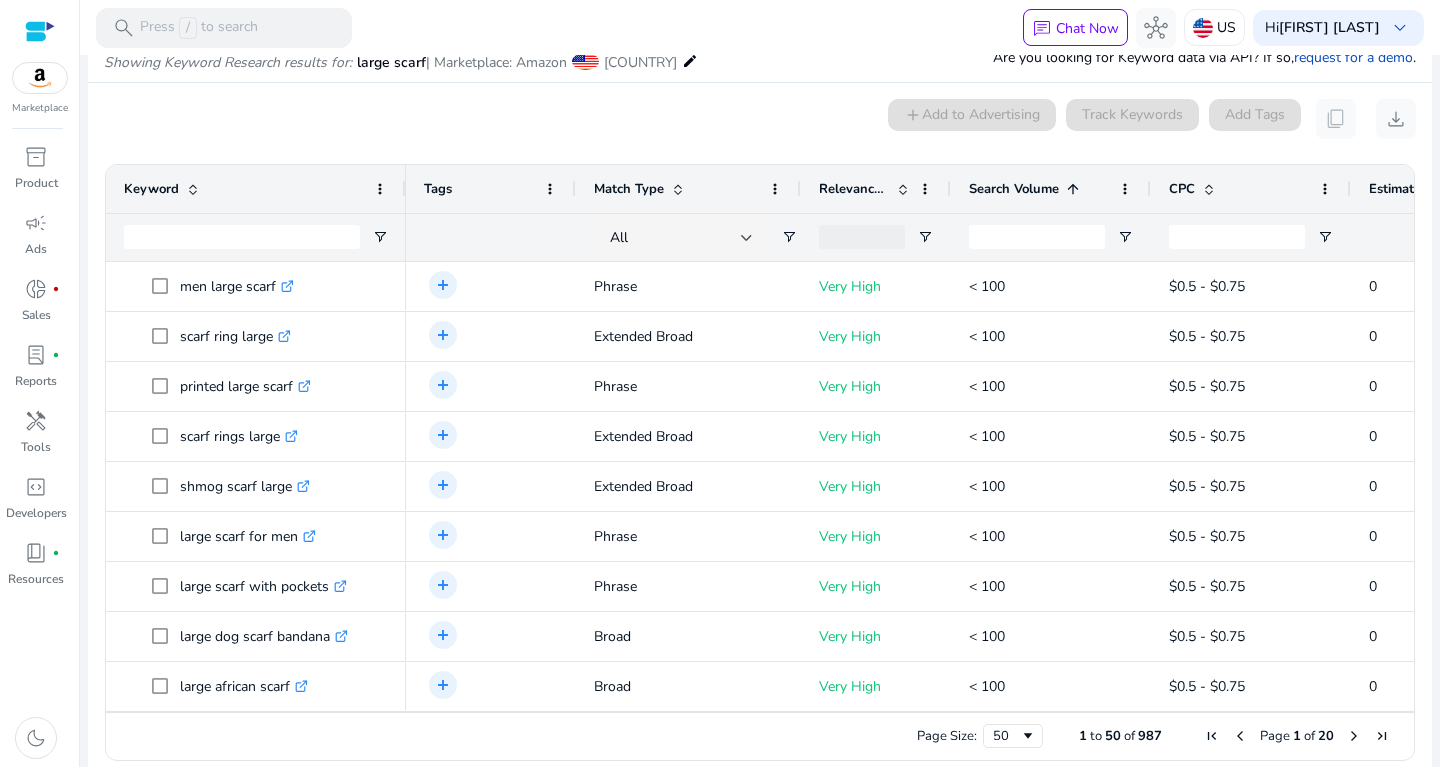 click on "Search Volume
1" at bounding box center [1040, 189] 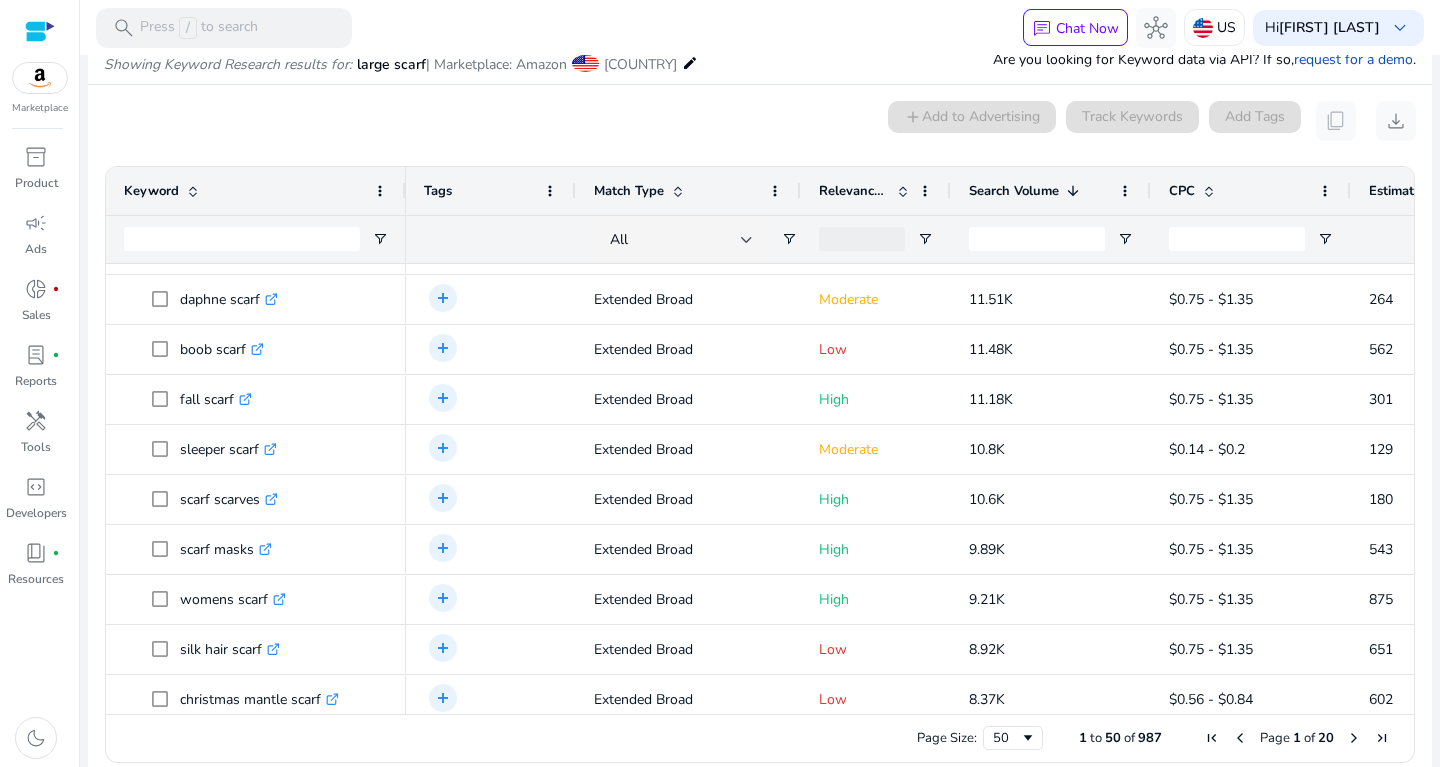scroll, scrollTop: 0, scrollLeft: 0, axis: both 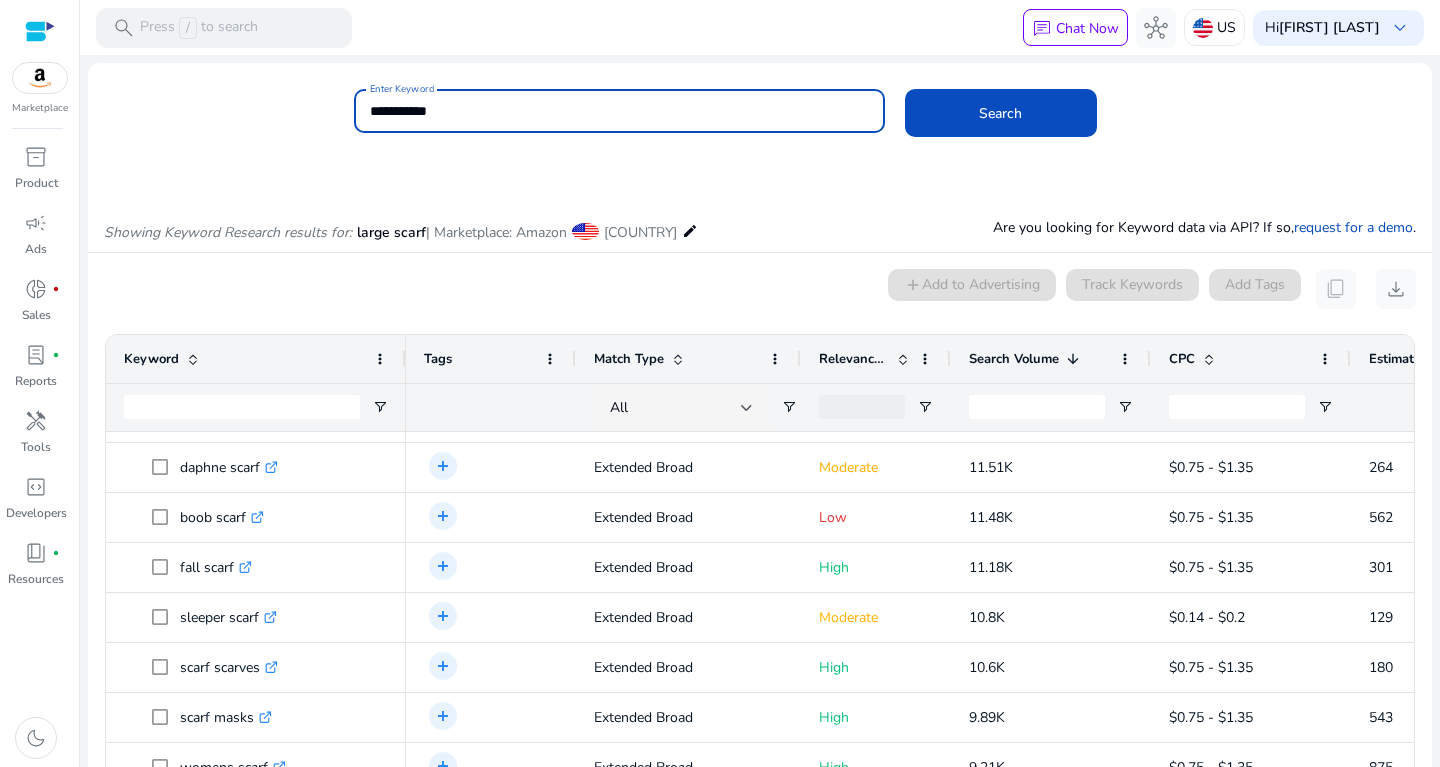 drag, startPoint x: 519, startPoint y: 113, endPoint x: 212, endPoint y: 88, distance: 308.01624 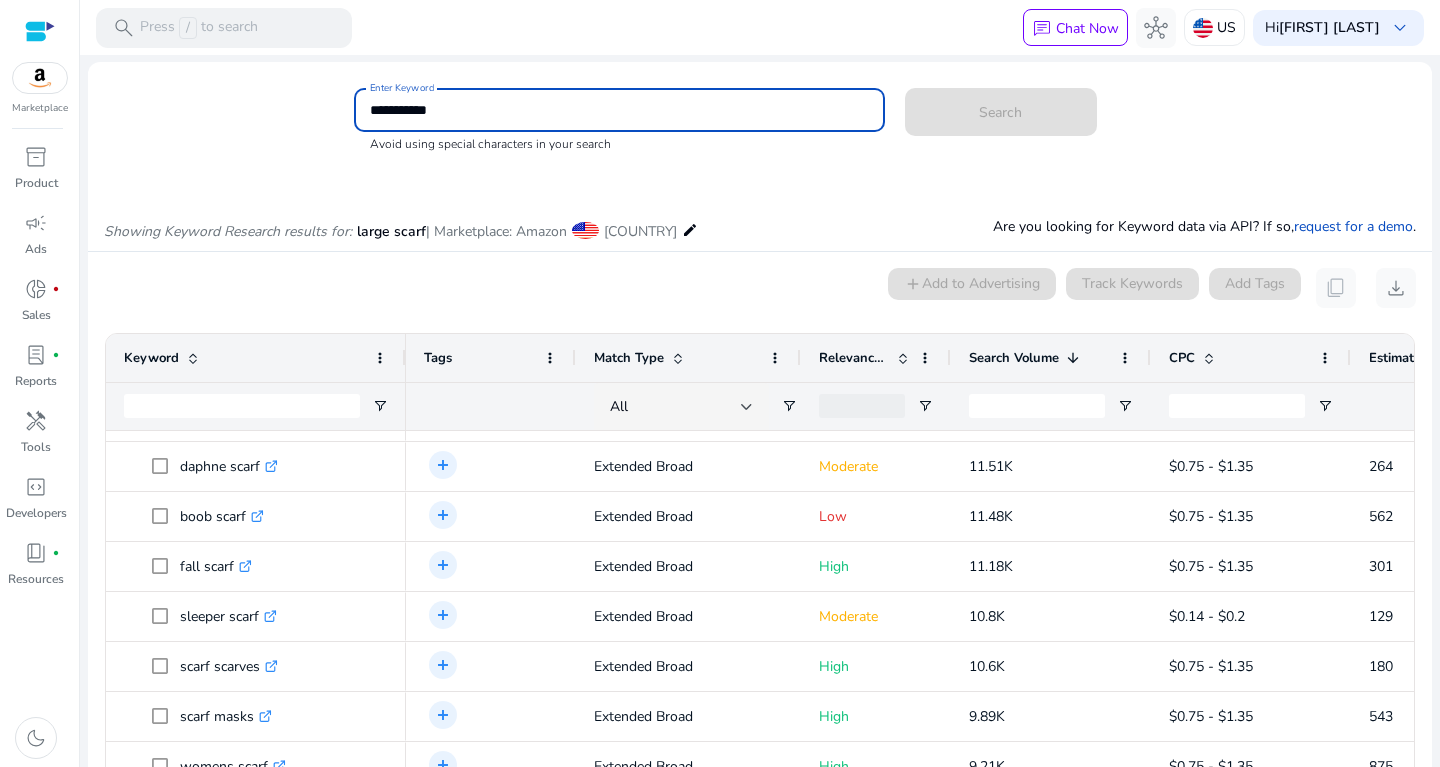 click on "**********" at bounding box center (619, 110) 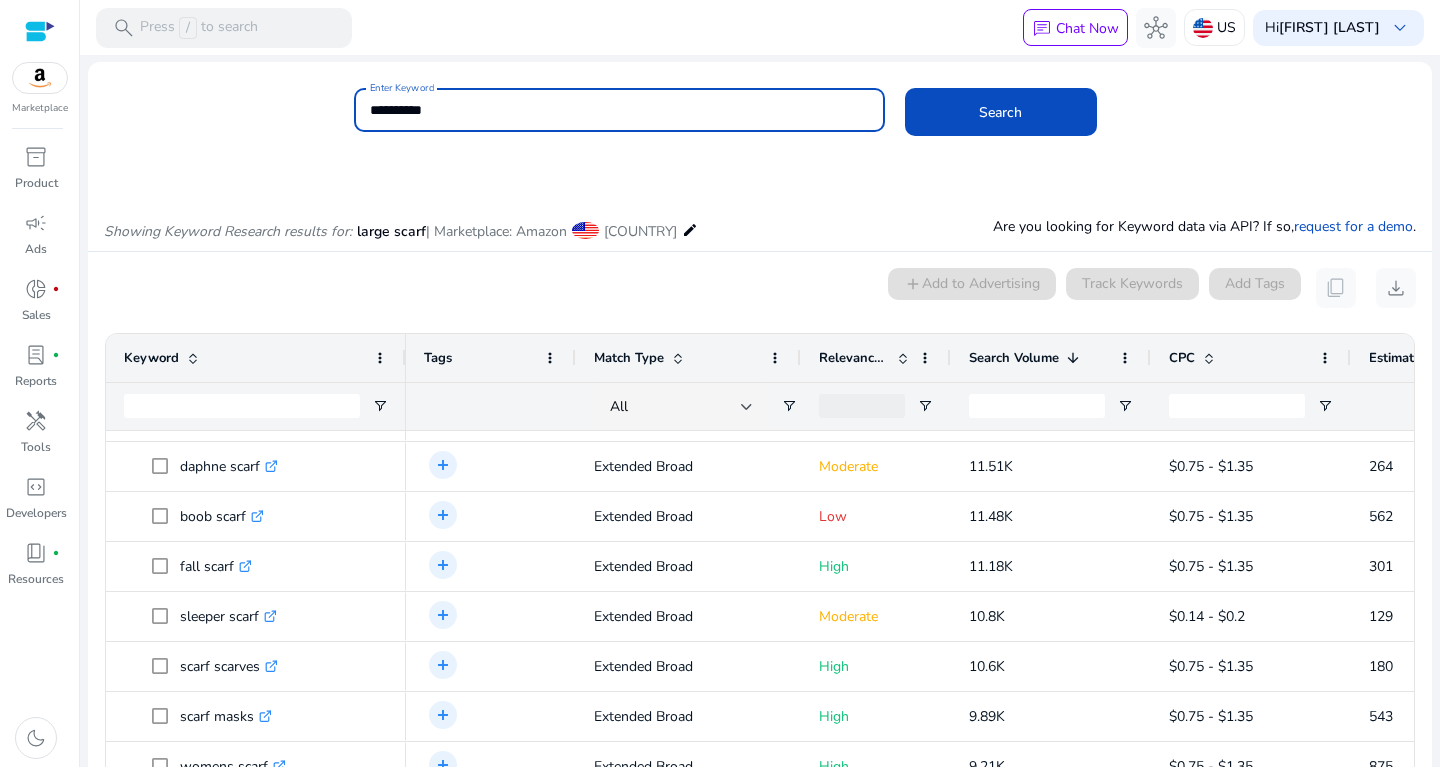 type on "**********" 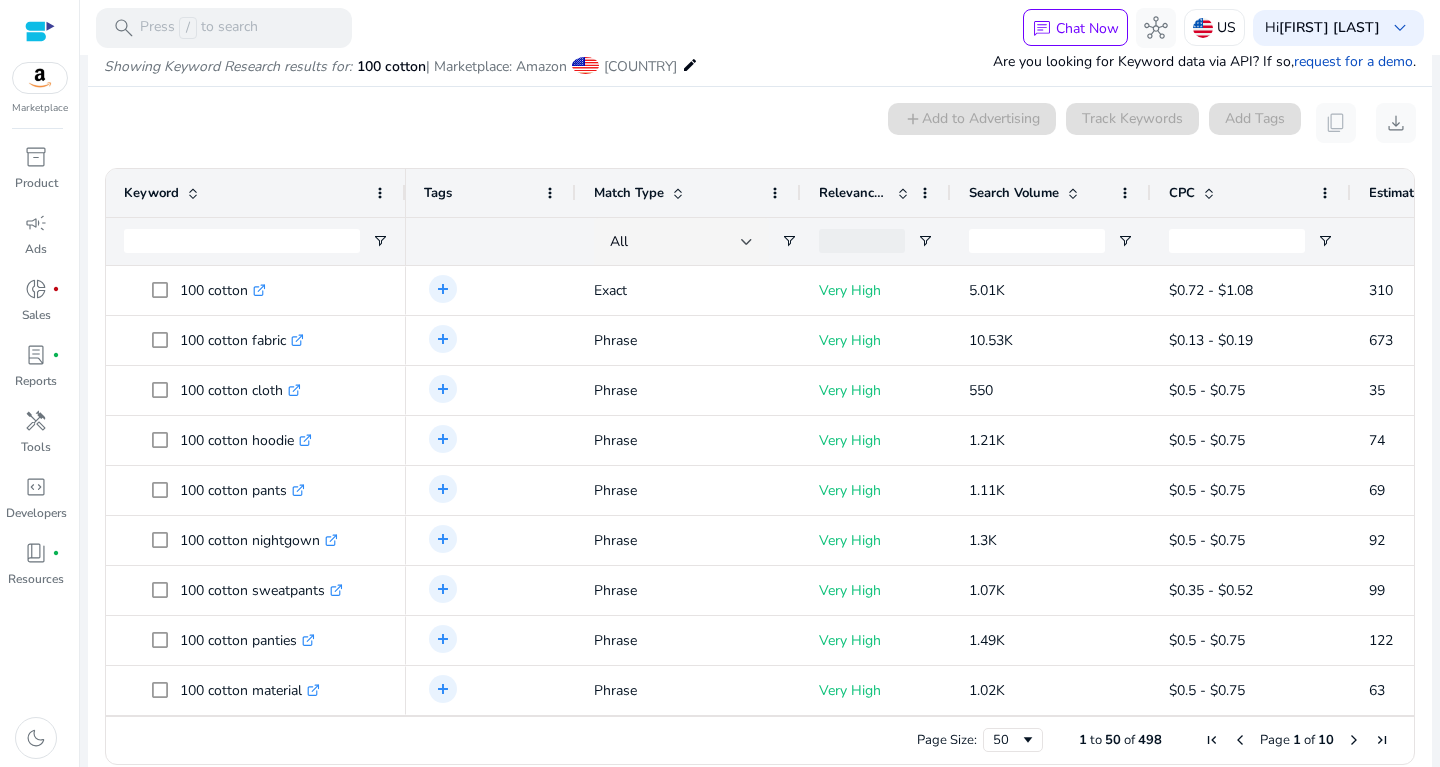 scroll, scrollTop: 170, scrollLeft: 0, axis: vertical 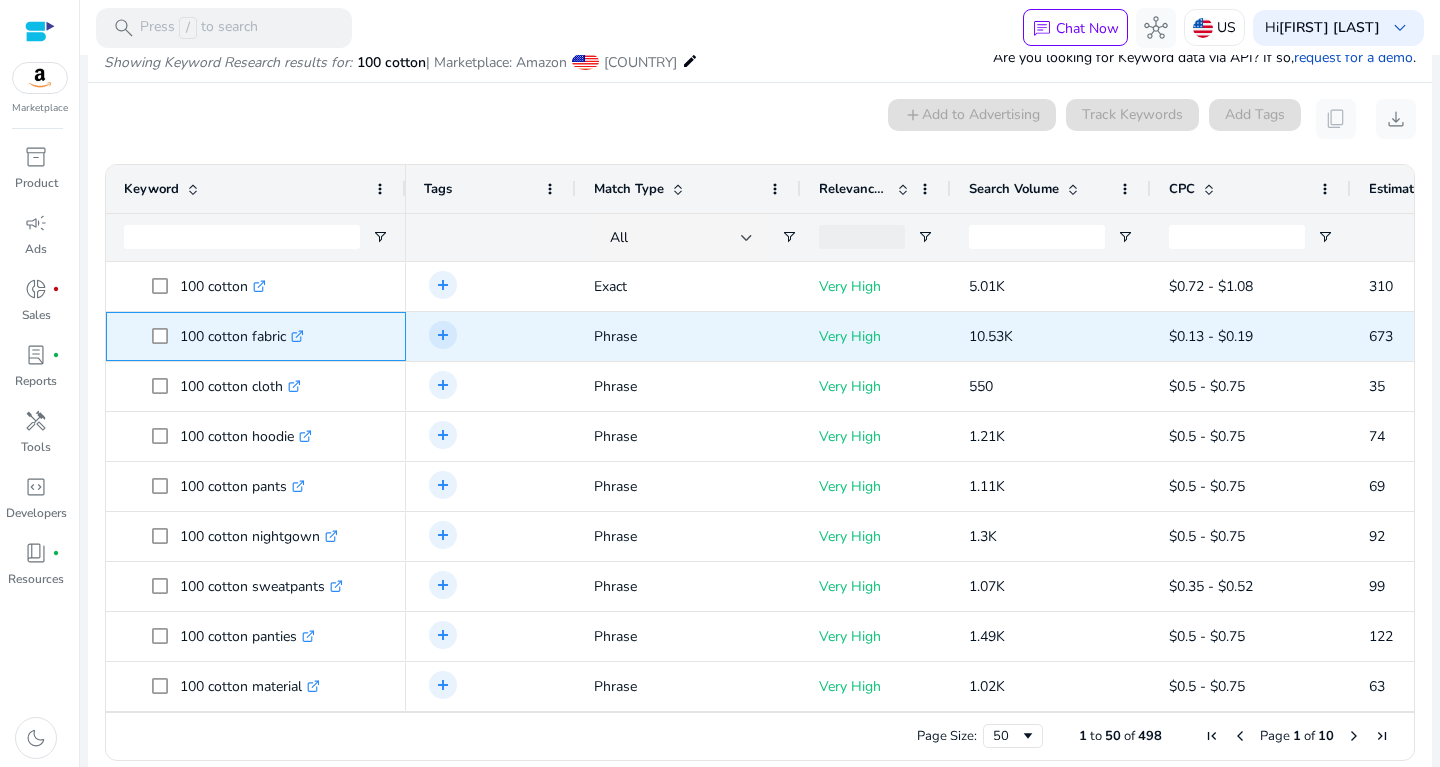 click on "100 cotton fabric  .st0{fill:#2c8af8}" at bounding box center [242, 336] 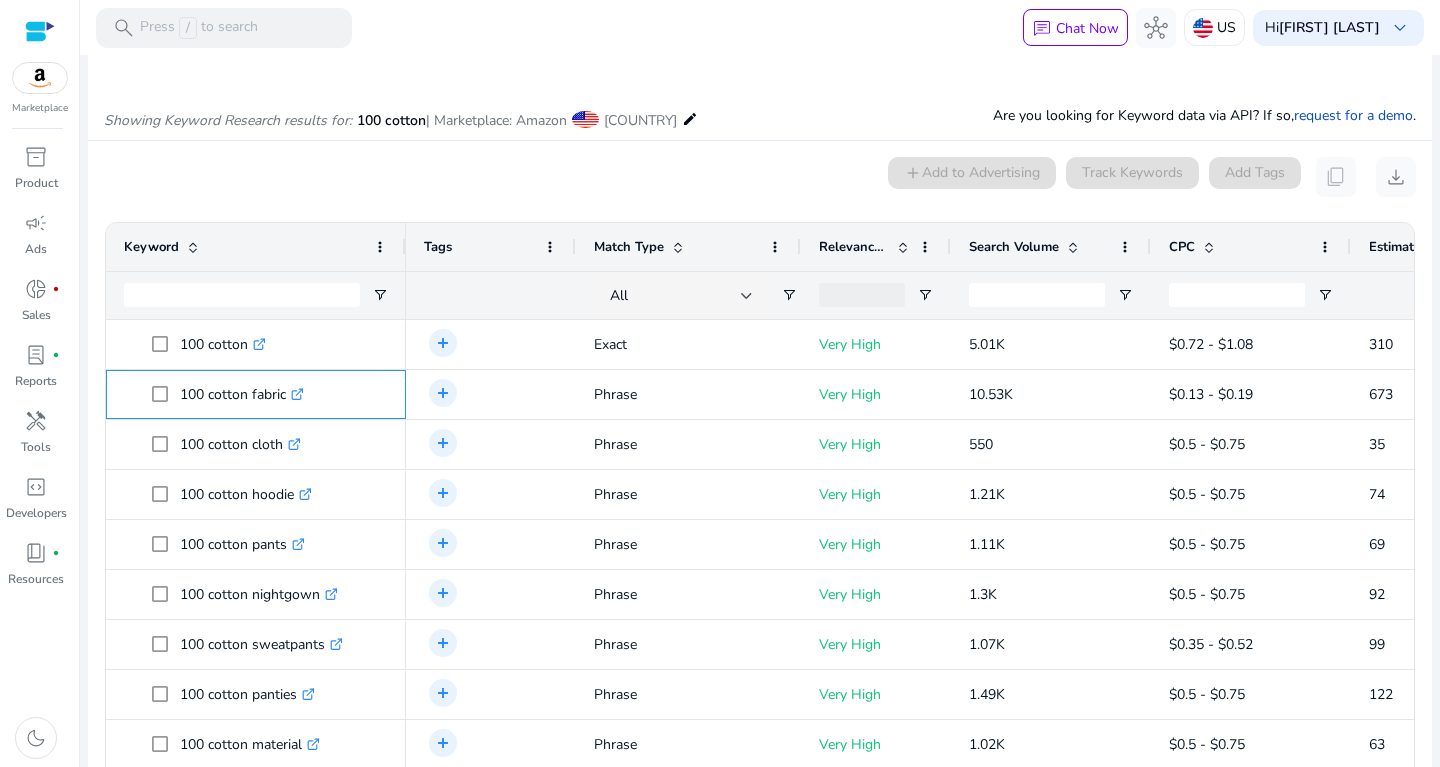 scroll, scrollTop: 190, scrollLeft: 0, axis: vertical 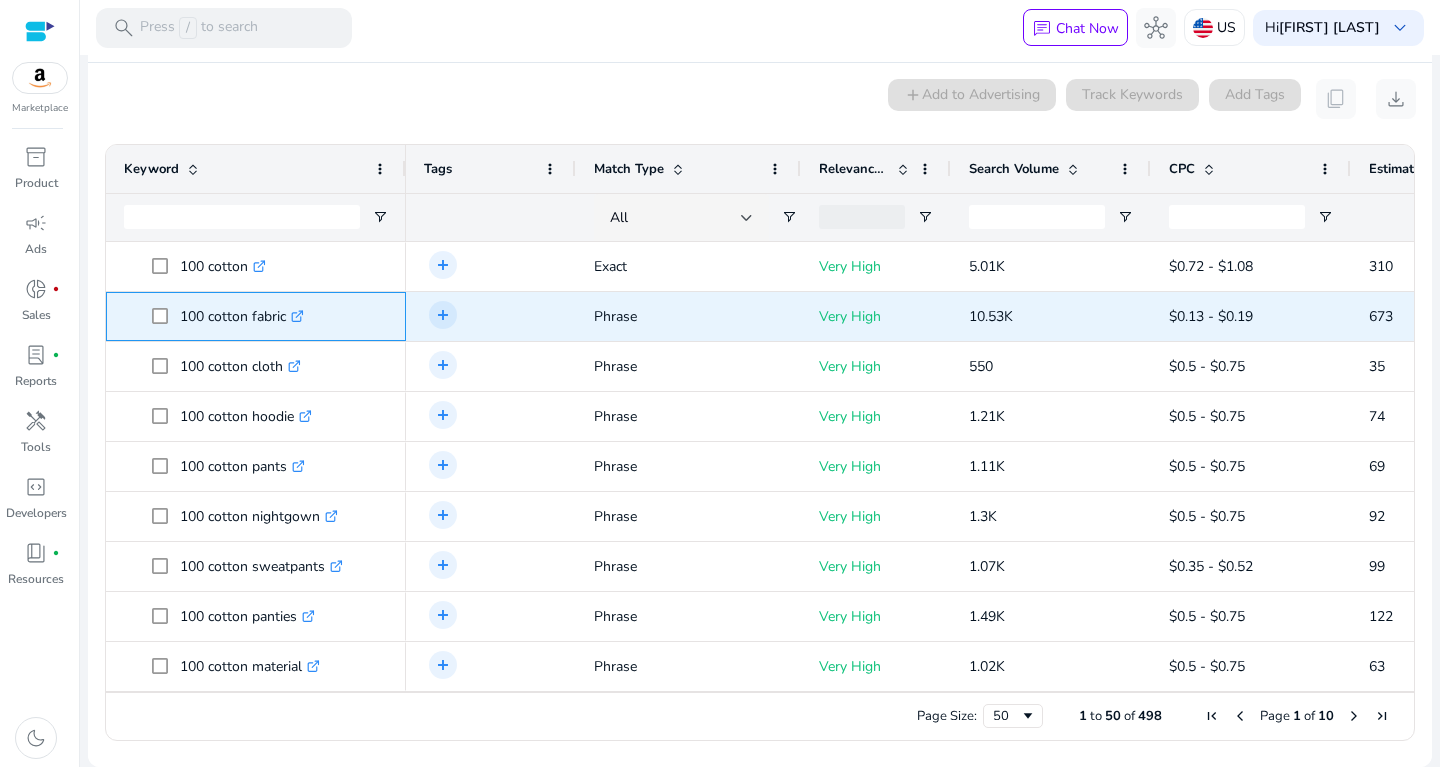 drag, startPoint x: 175, startPoint y: 308, endPoint x: 287, endPoint y: 312, distance: 112.0714 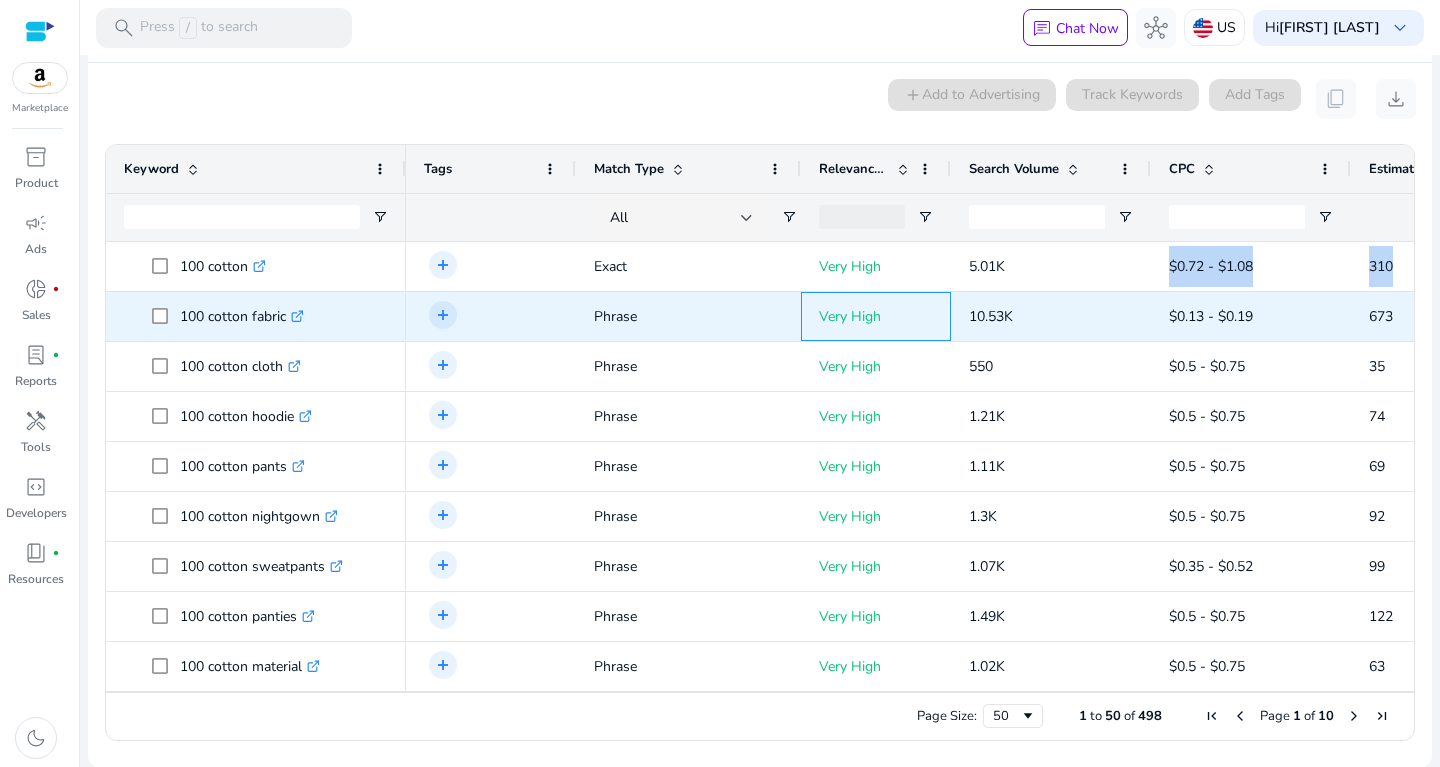 drag, startPoint x: 932, startPoint y: 321, endPoint x: 1039, endPoint y: 321, distance: 107 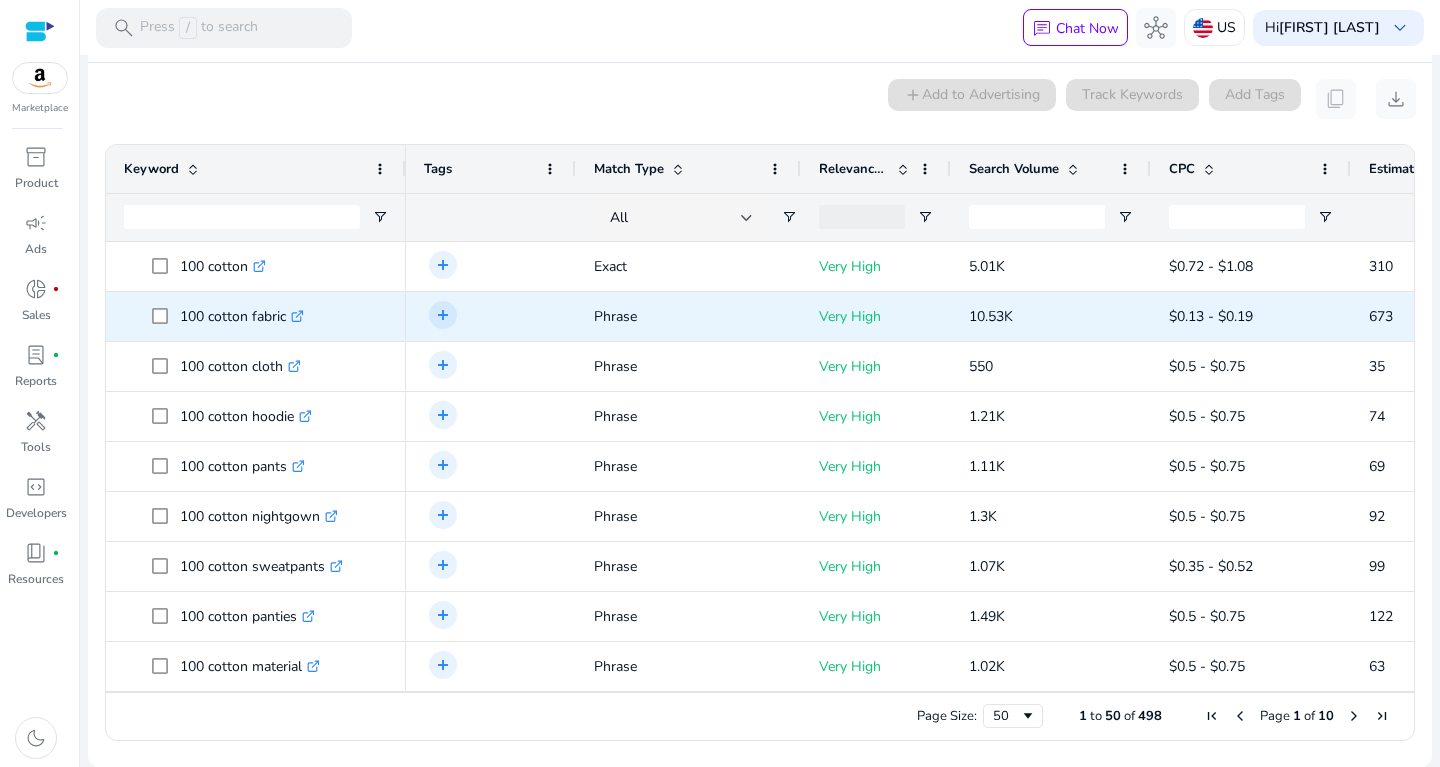 click on "10.53K" at bounding box center [1051, 316] 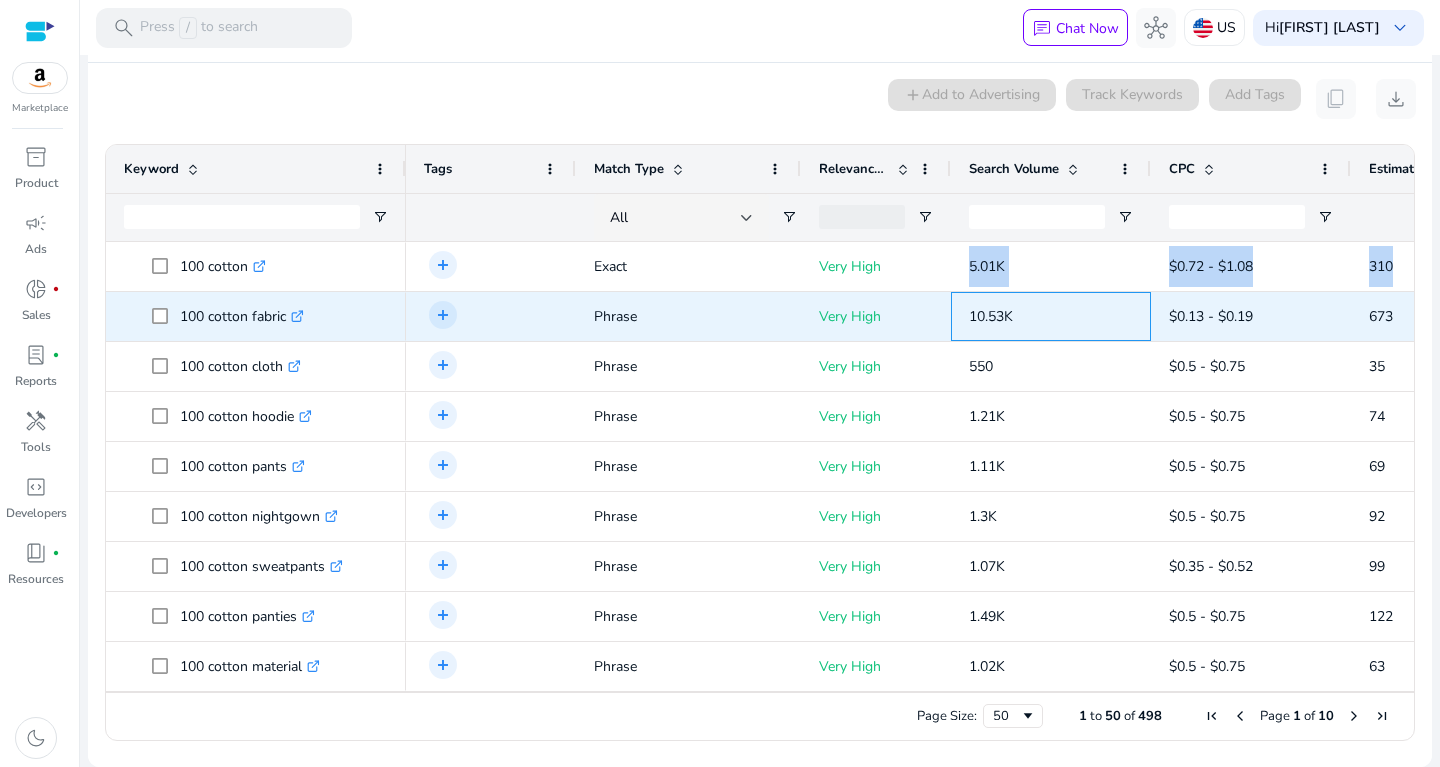 drag, startPoint x: 1019, startPoint y: 302, endPoint x: 958, endPoint y: 310, distance: 61.522354 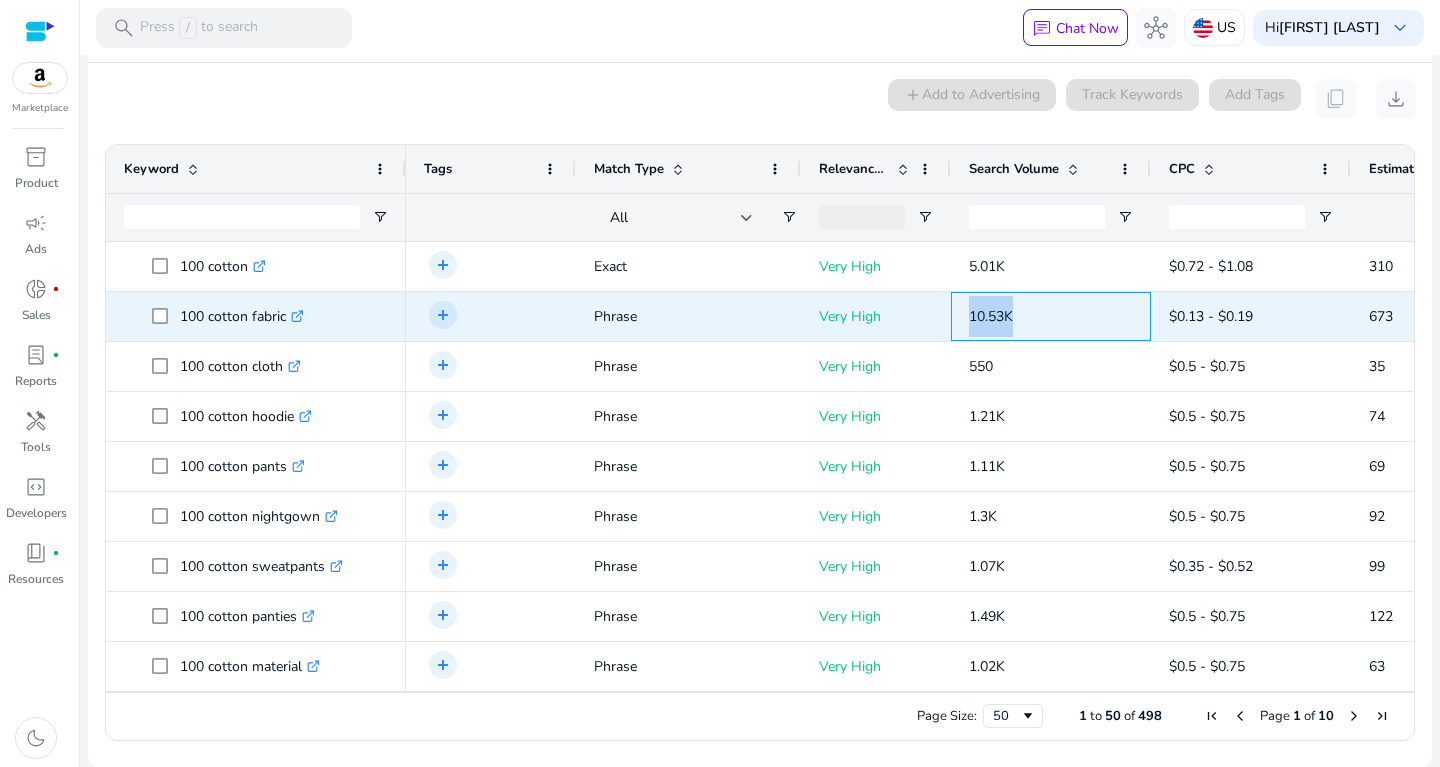 drag, startPoint x: 972, startPoint y: 312, endPoint x: 1023, endPoint y: 313, distance: 51.009804 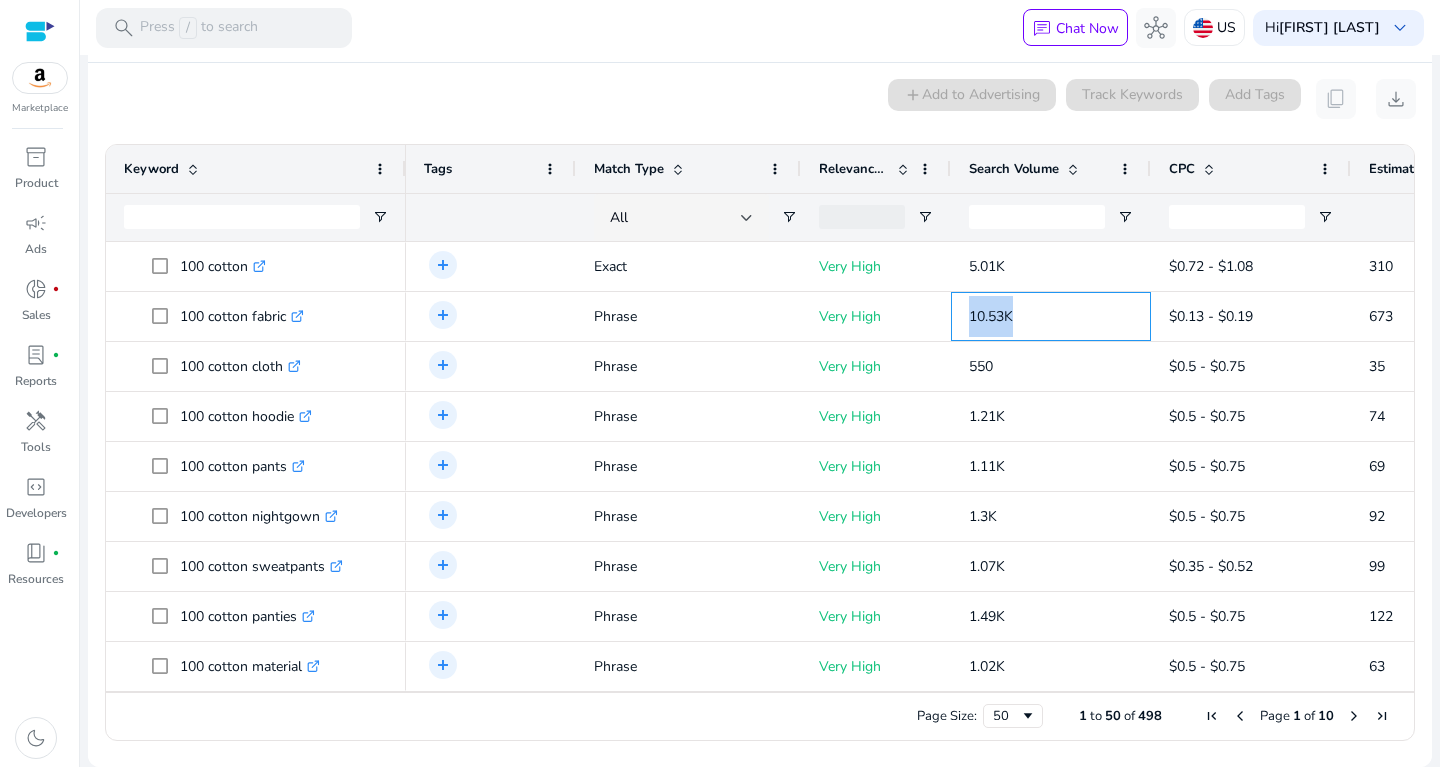 scroll, scrollTop: 0, scrollLeft: 0, axis: both 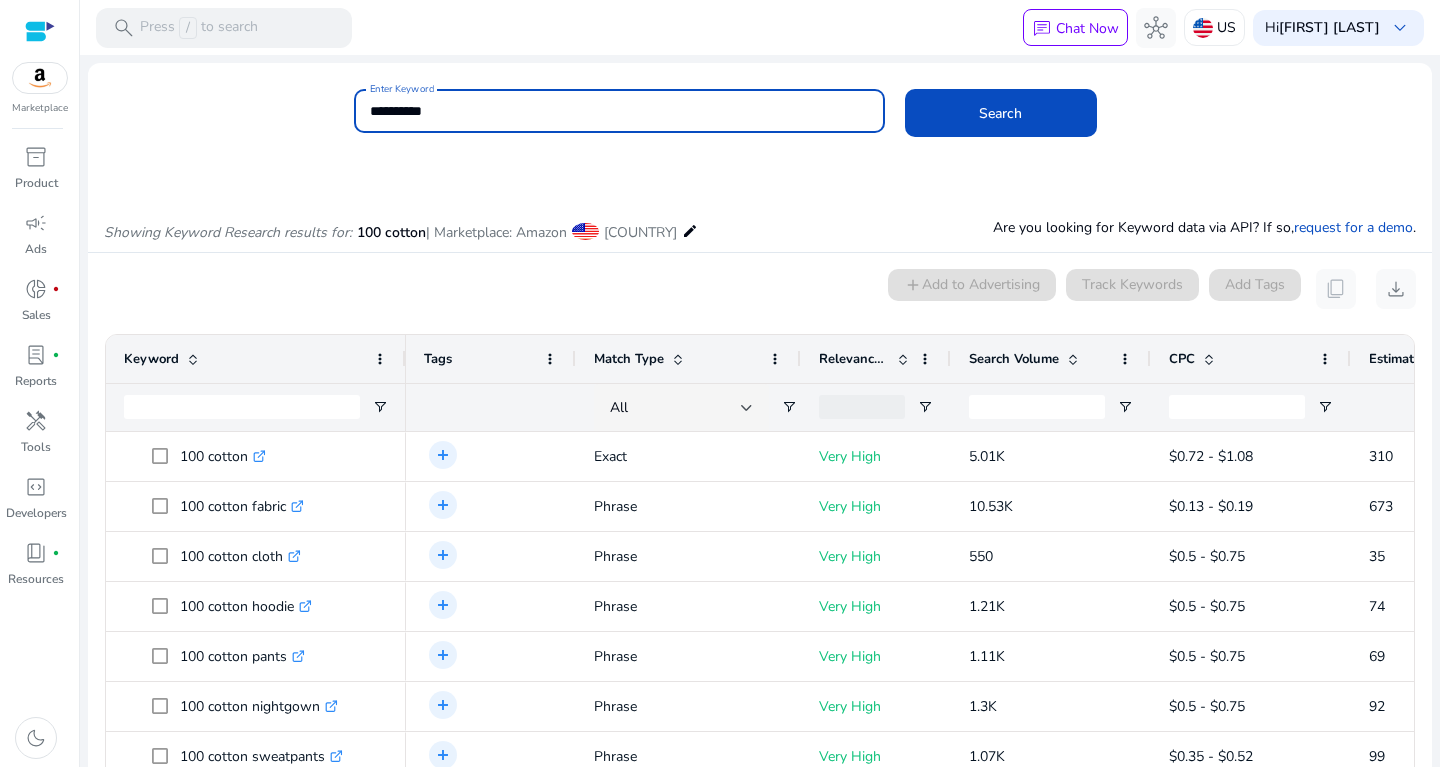 drag, startPoint x: 459, startPoint y: 122, endPoint x: 316, endPoint y: 106, distance: 143.89232 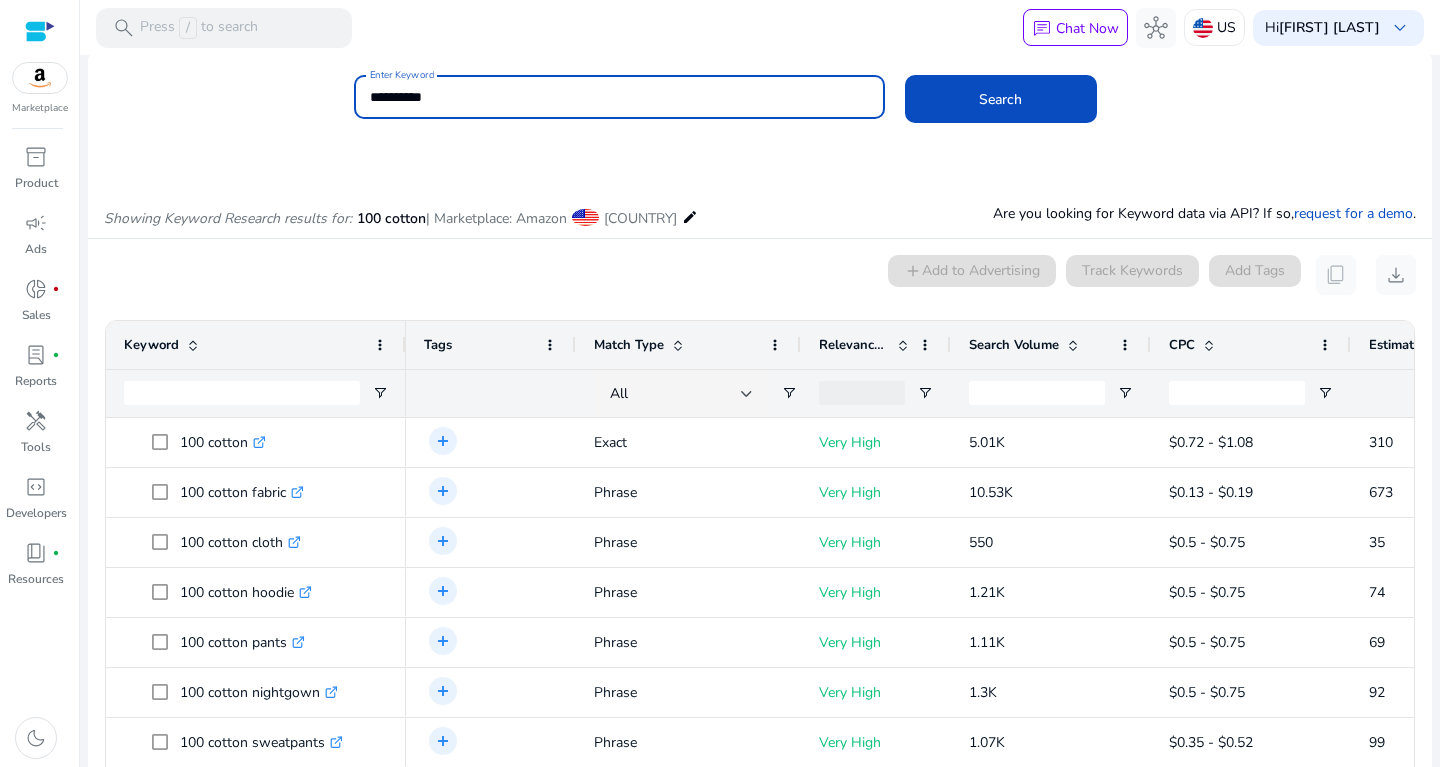 scroll, scrollTop: 15, scrollLeft: 0, axis: vertical 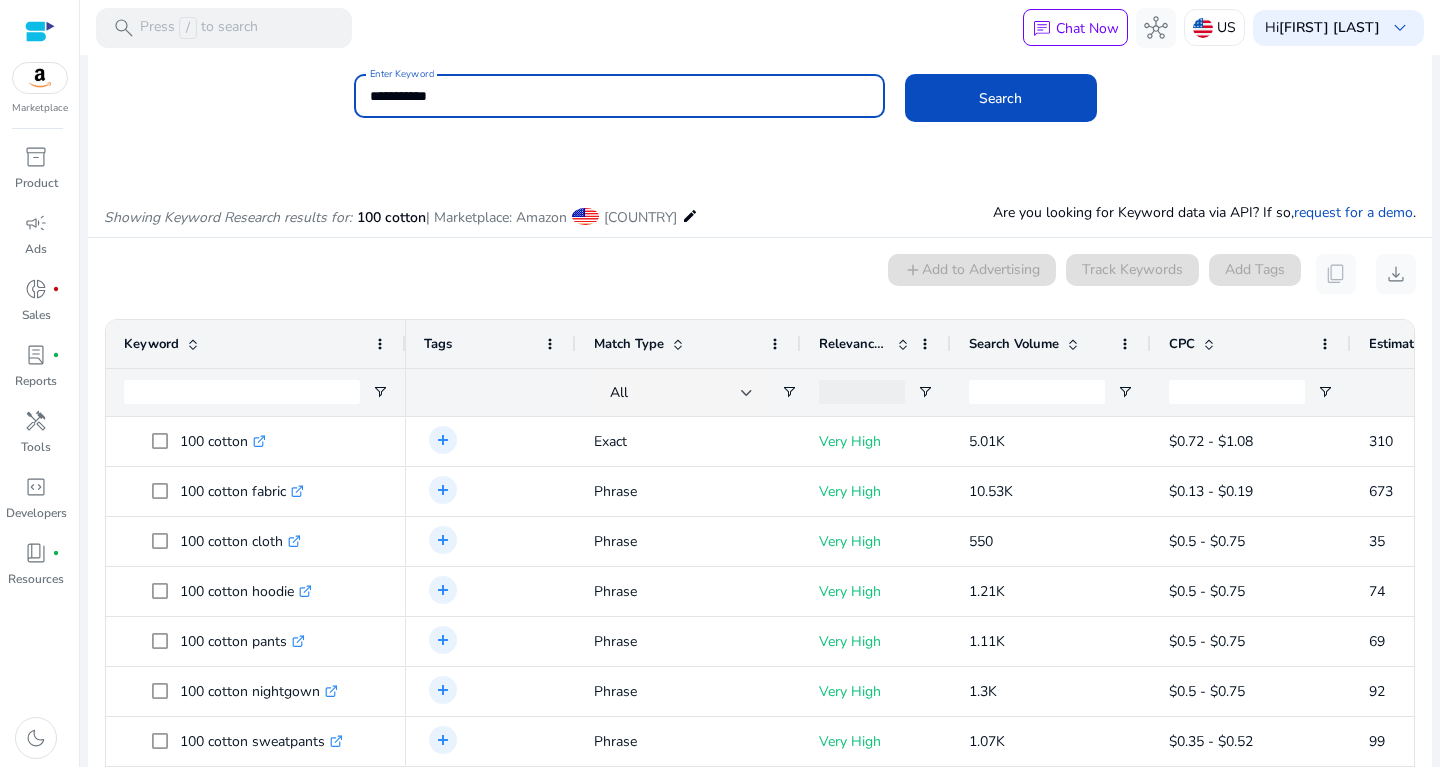 click on "Search" 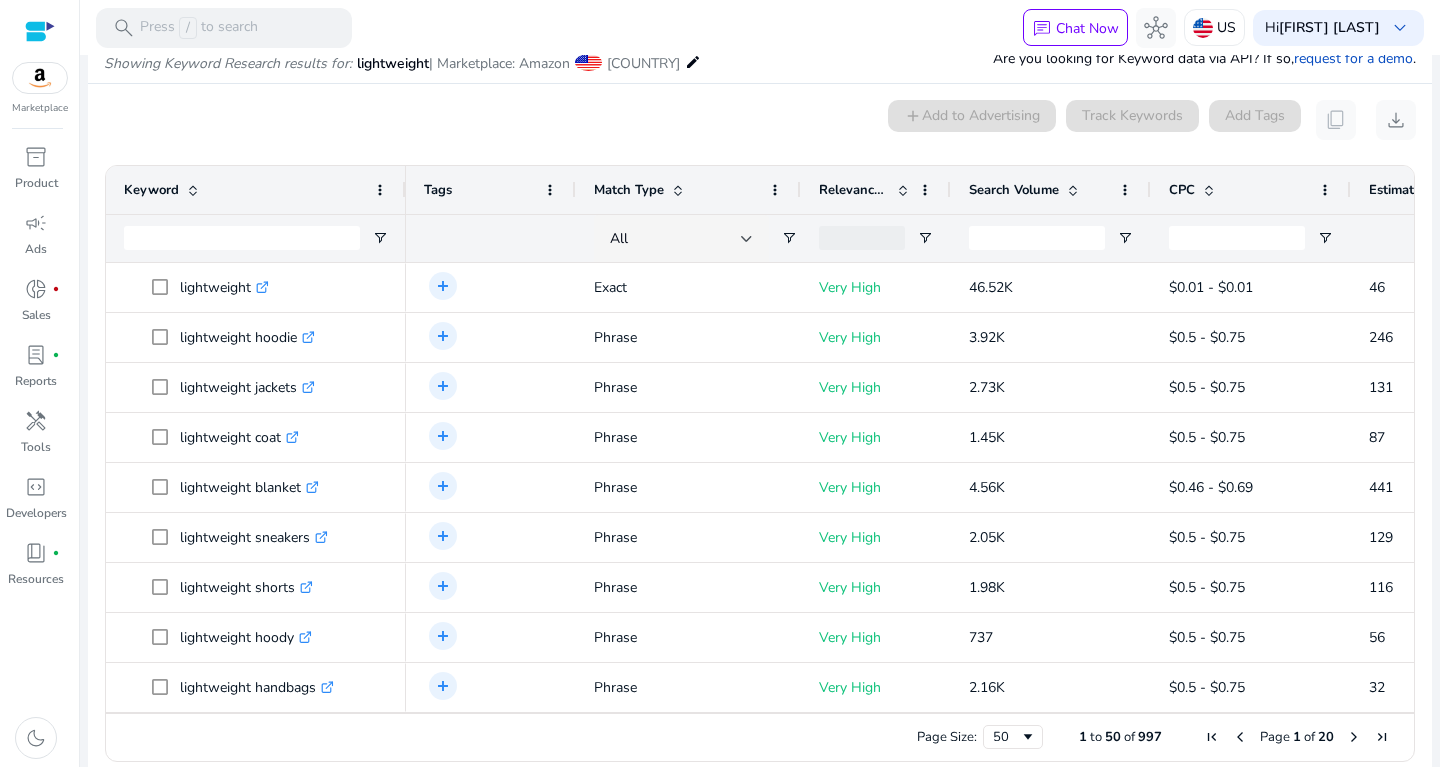 scroll, scrollTop: 170, scrollLeft: 0, axis: vertical 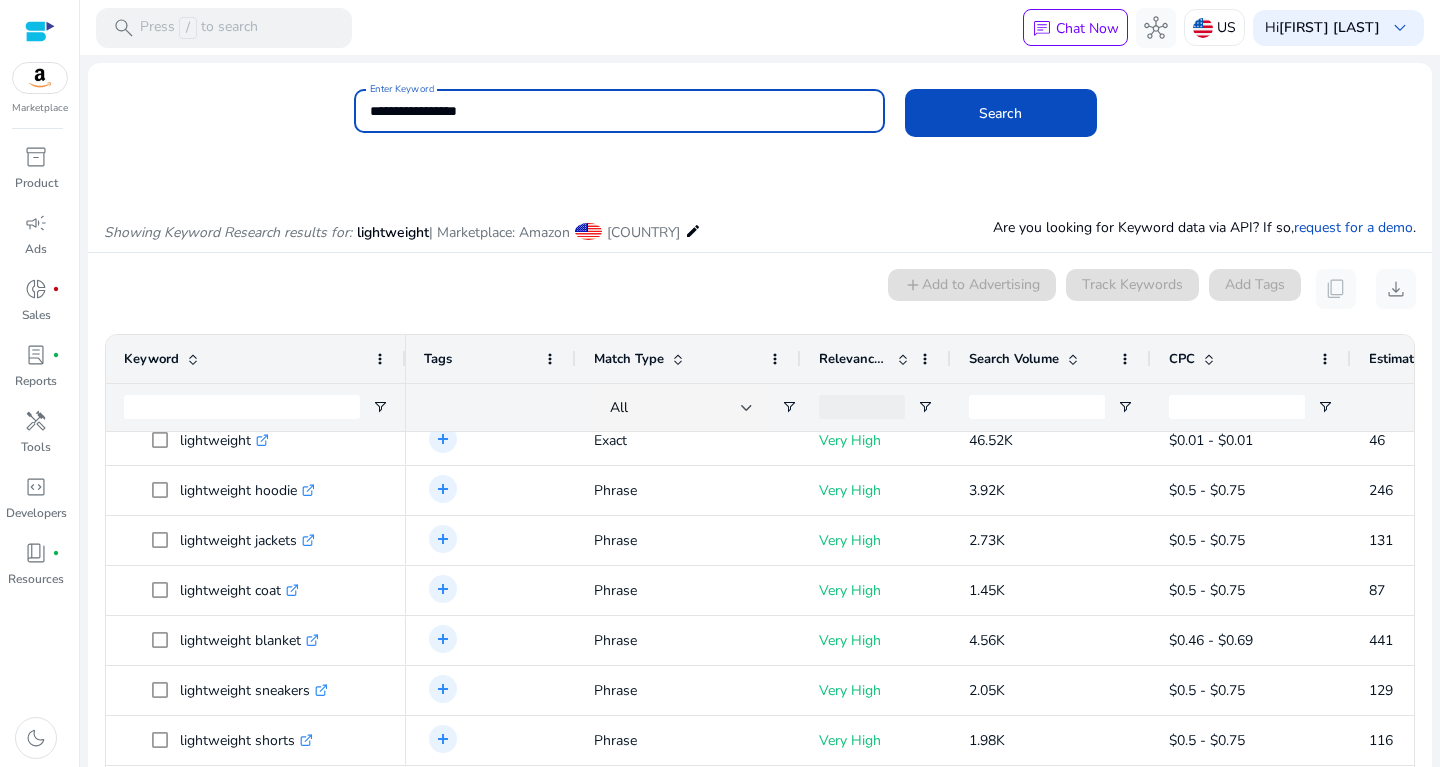 click on "Search" 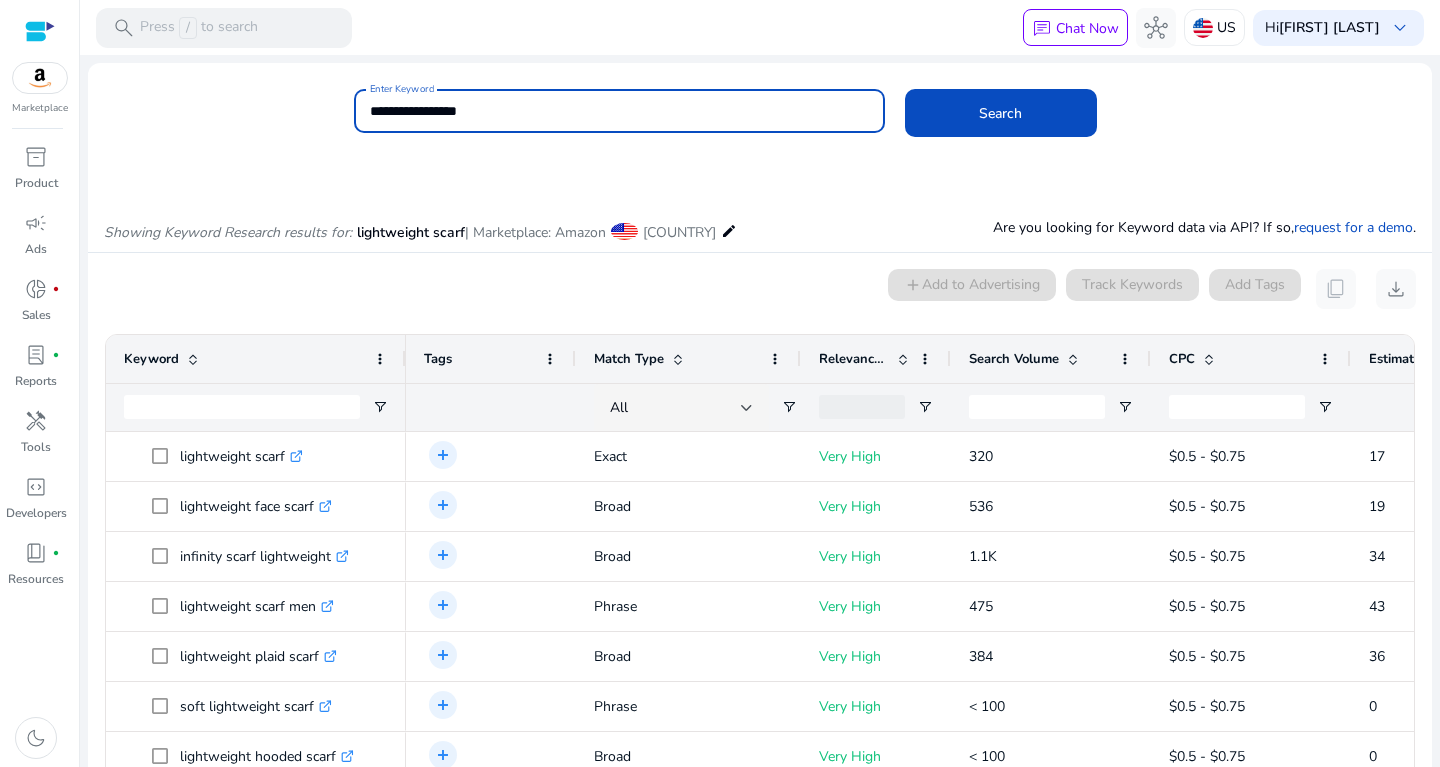 click on "Search" 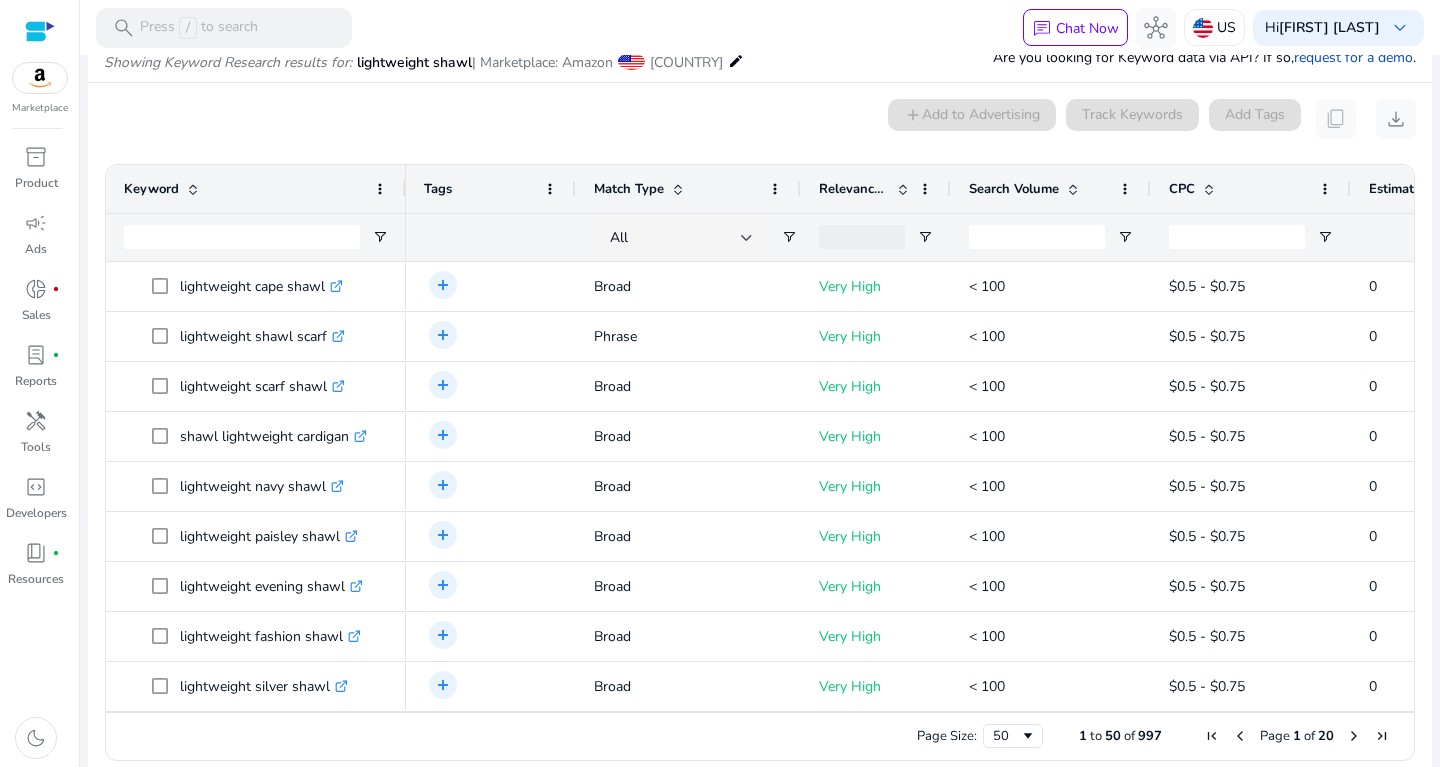 click at bounding box center [1073, 189] 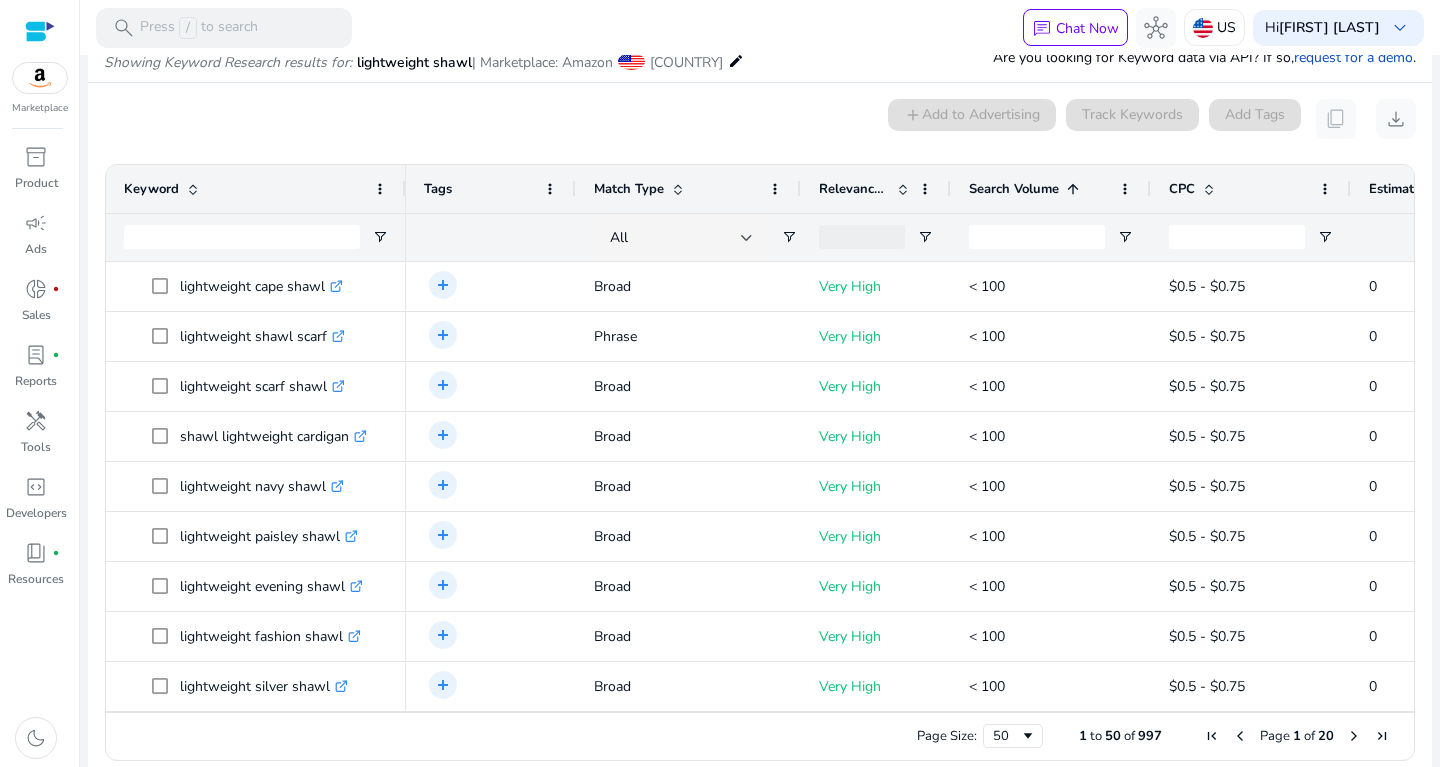 click at bounding box center (1073, 189) 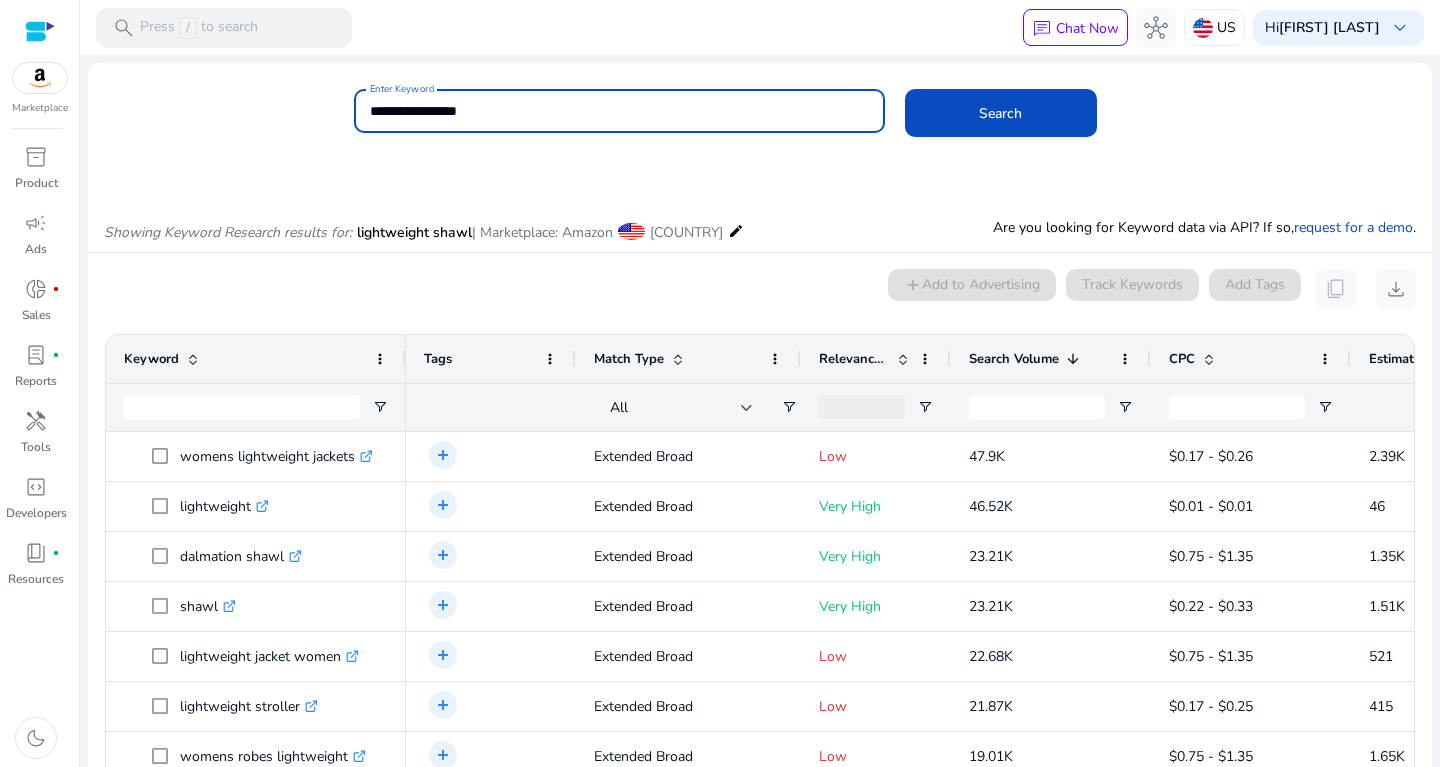 drag, startPoint x: 509, startPoint y: 113, endPoint x: 322, endPoint y: 111, distance: 187.0107 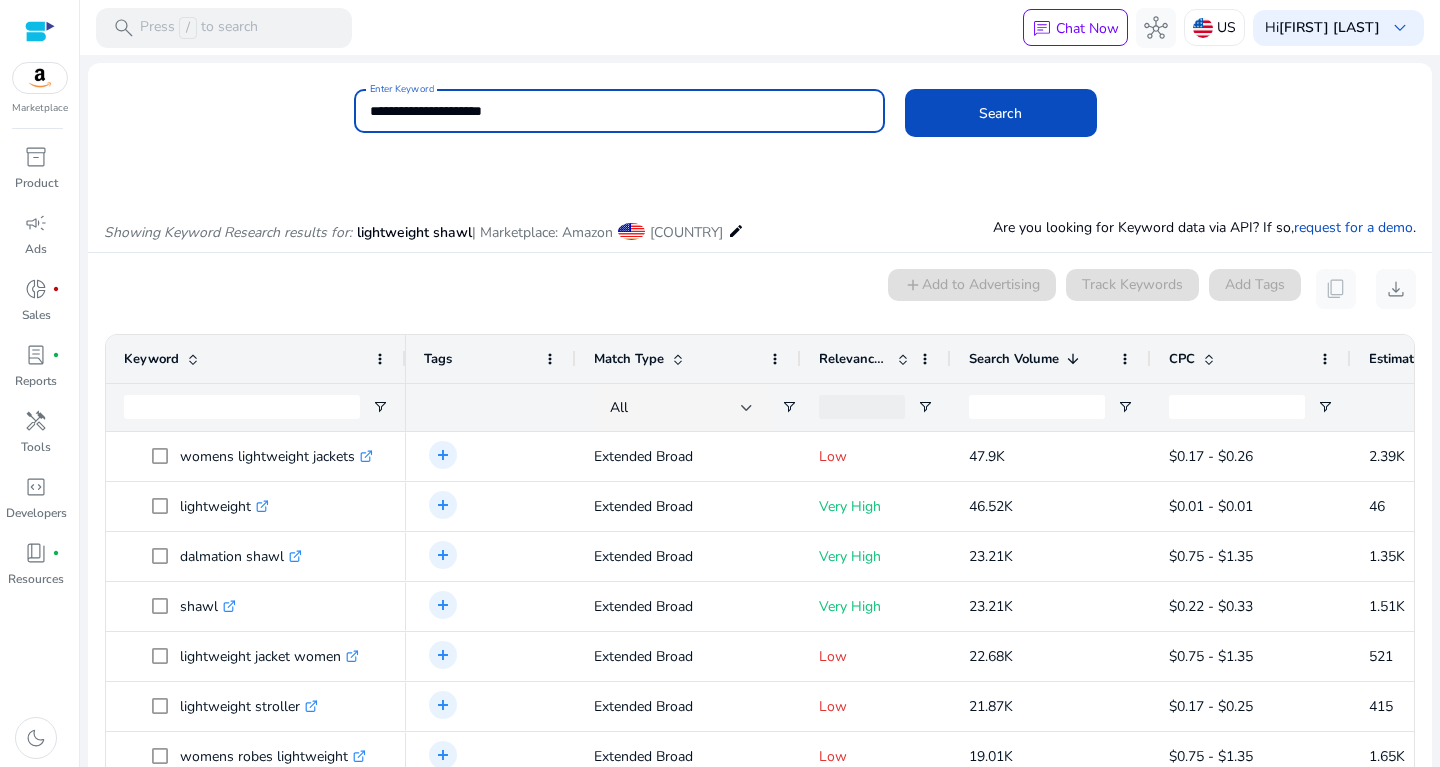 type on "**********" 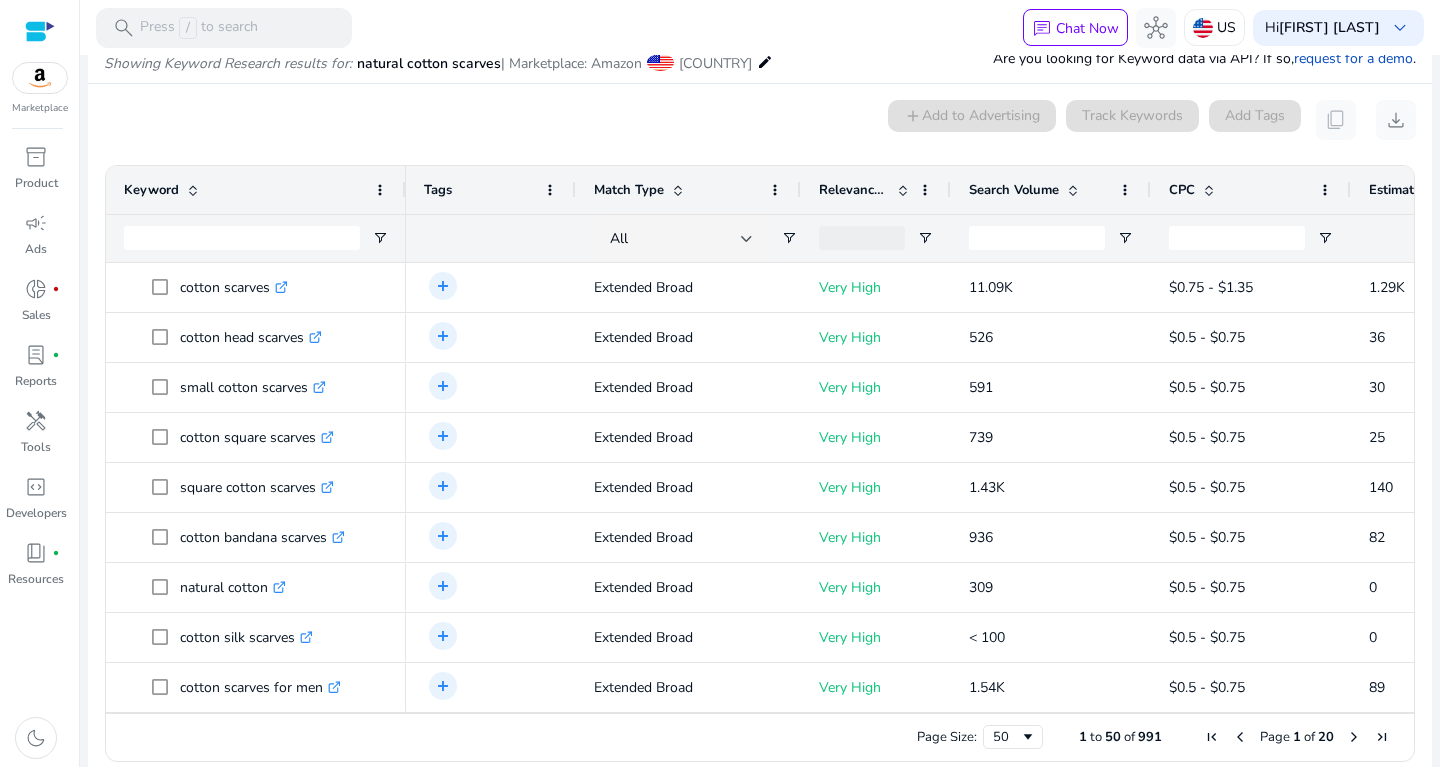 scroll, scrollTop: 170, scrollLeft: 0, axis: vertical 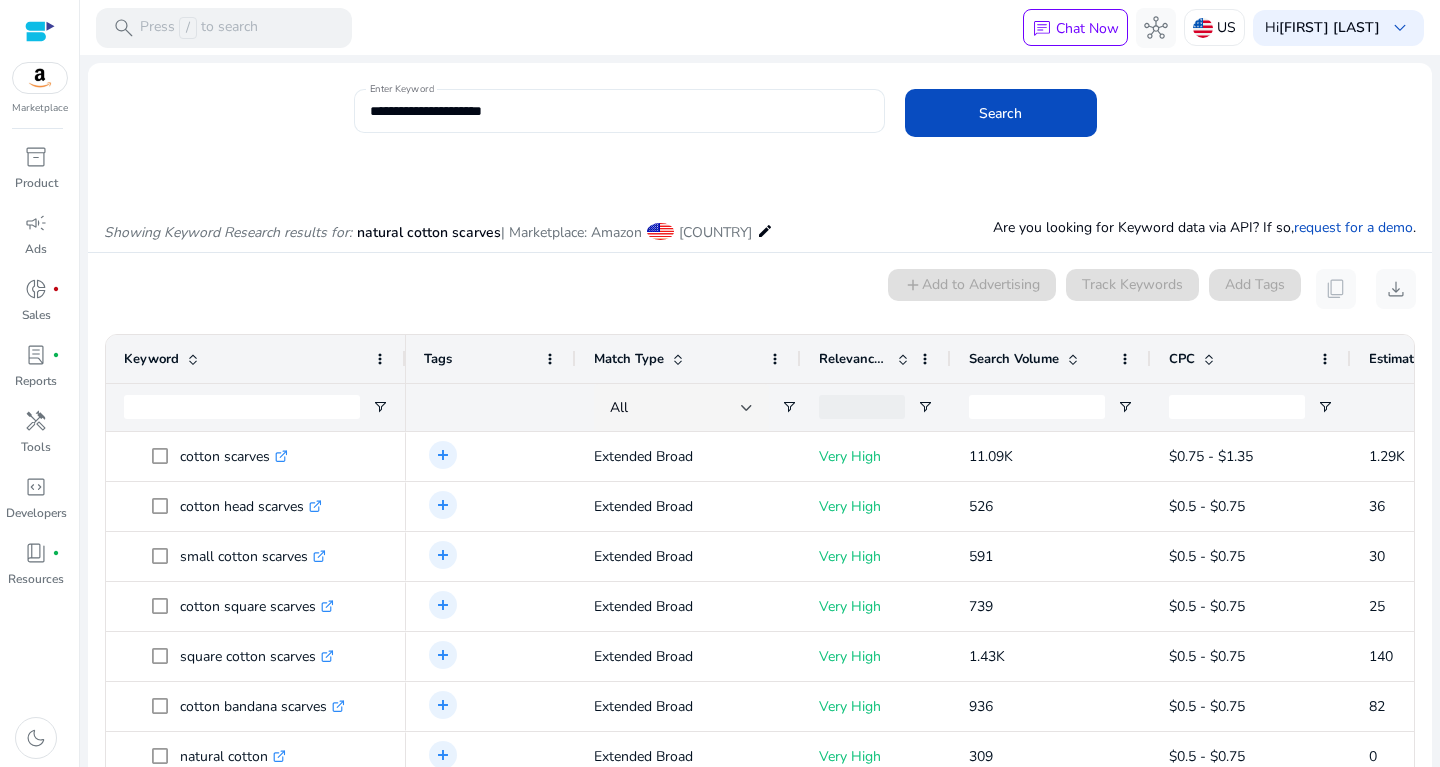 click on "**********" 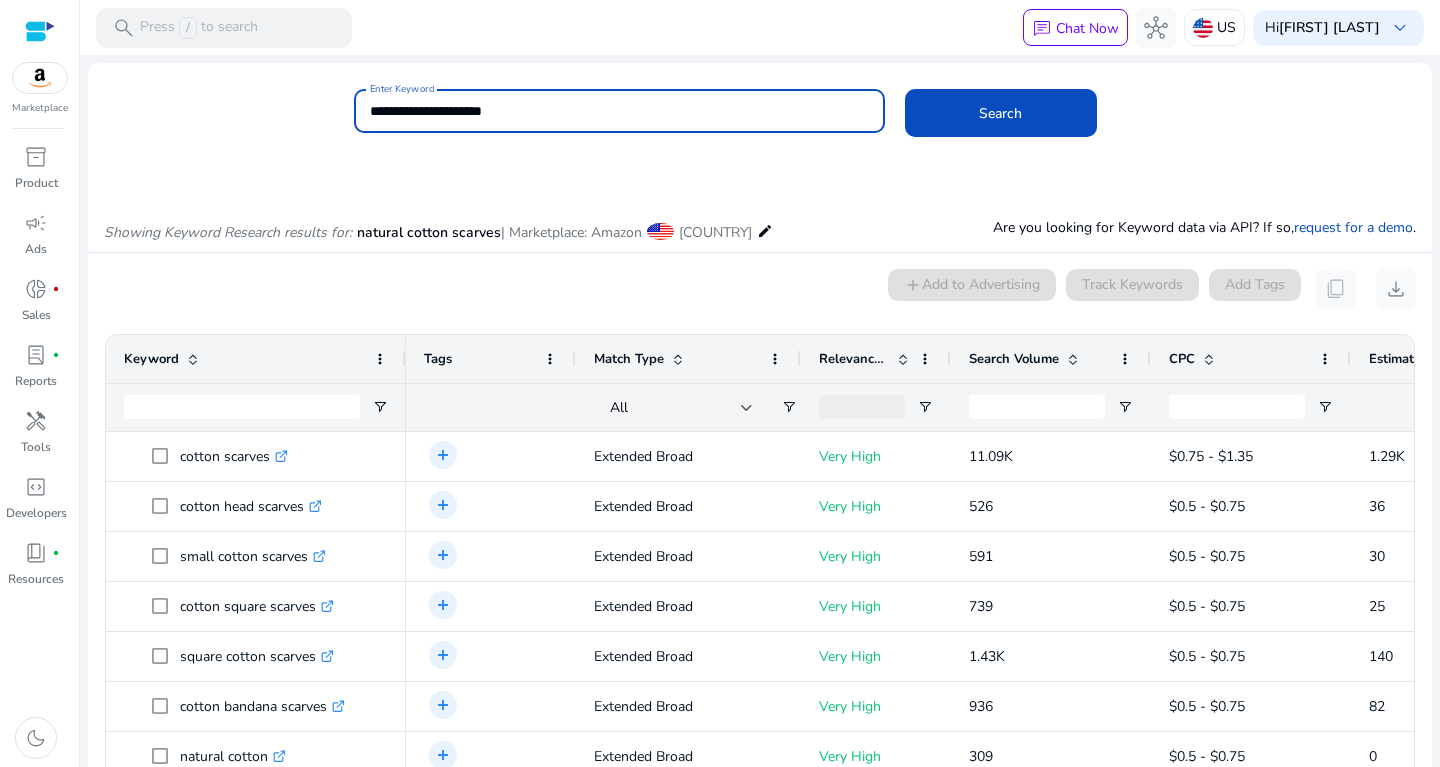 drag, startPoint x: 564, startPoint y: 115, endPoint x: 249, endPoint y: 122, distance: 315.07776 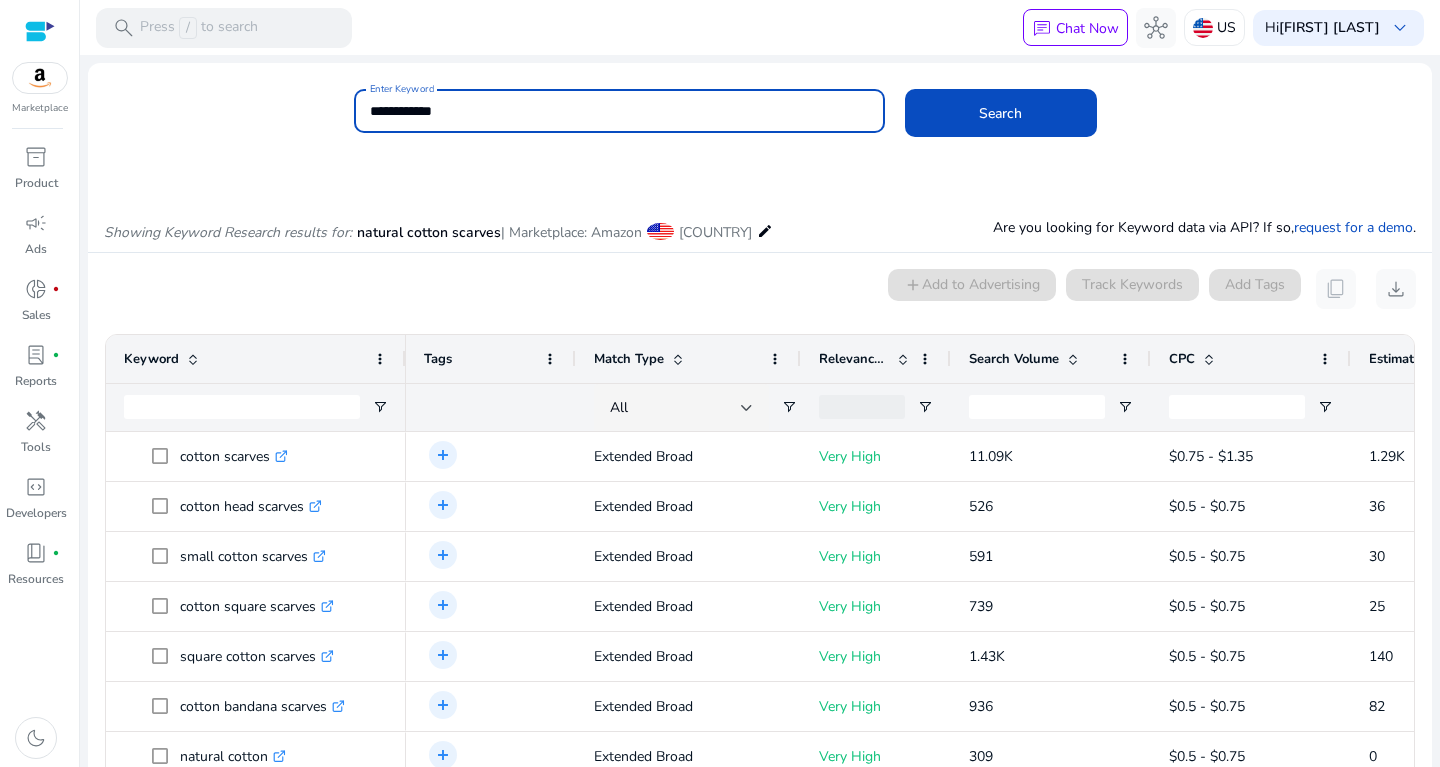 type on "**********" 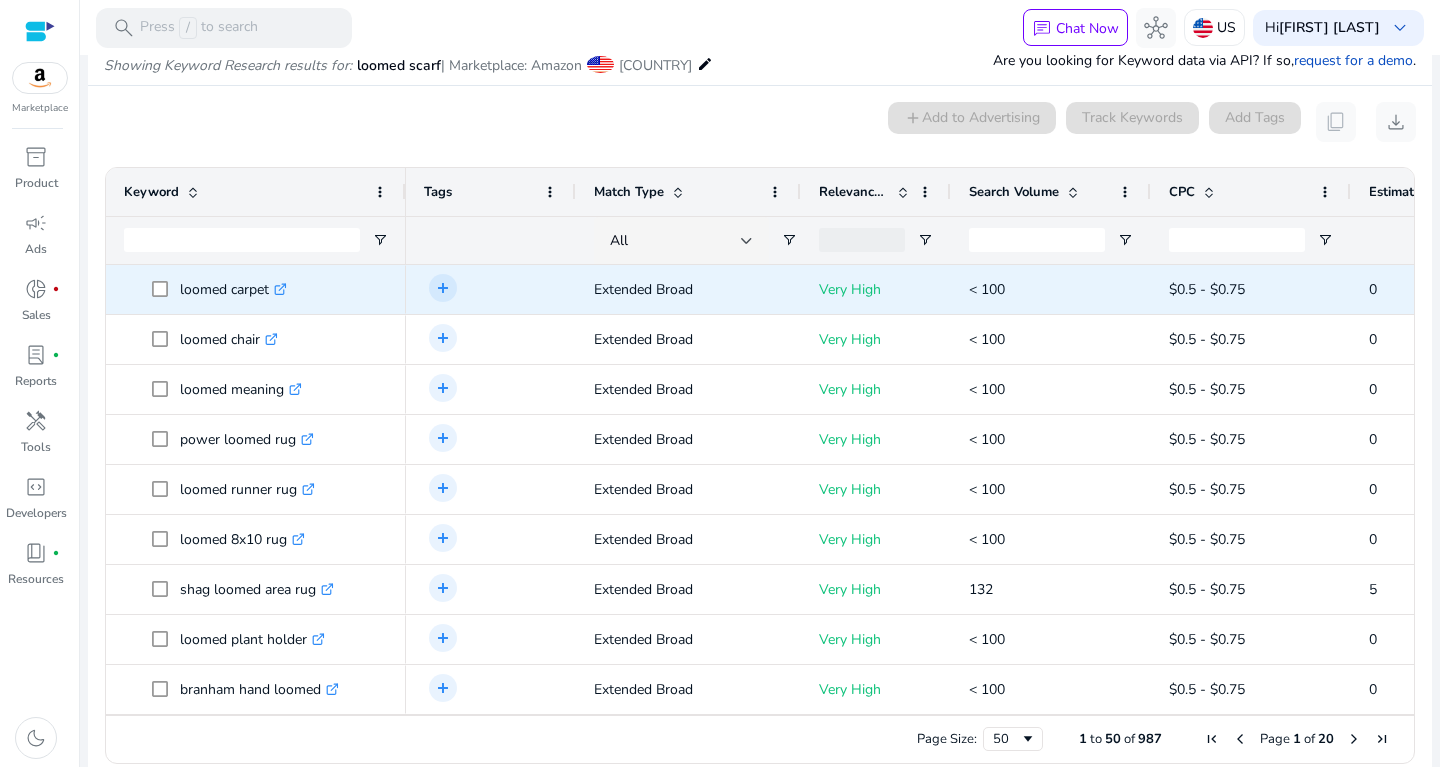 scroll, scrollTop: 170, scrollLeft: 0, axis: vertical 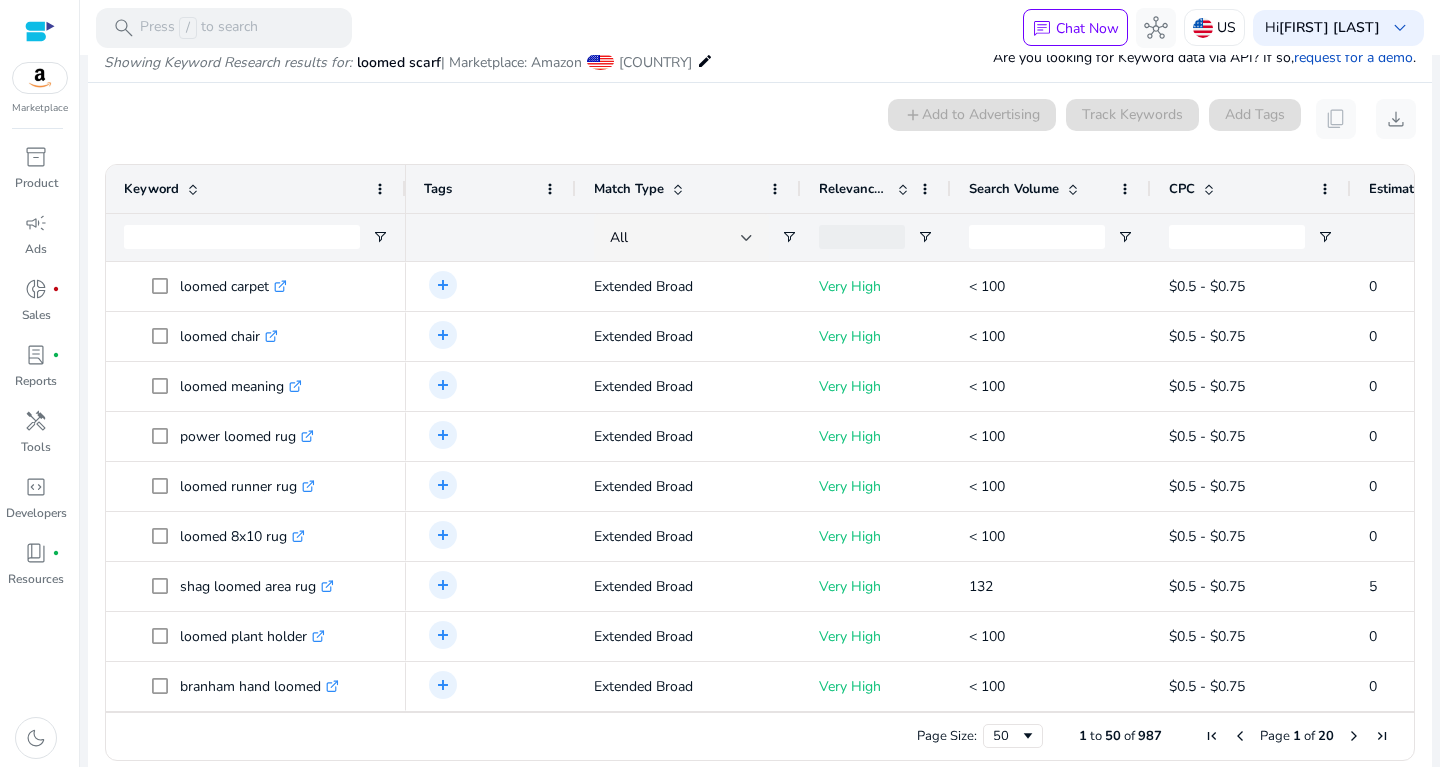click at bounding box center (1073, 189) 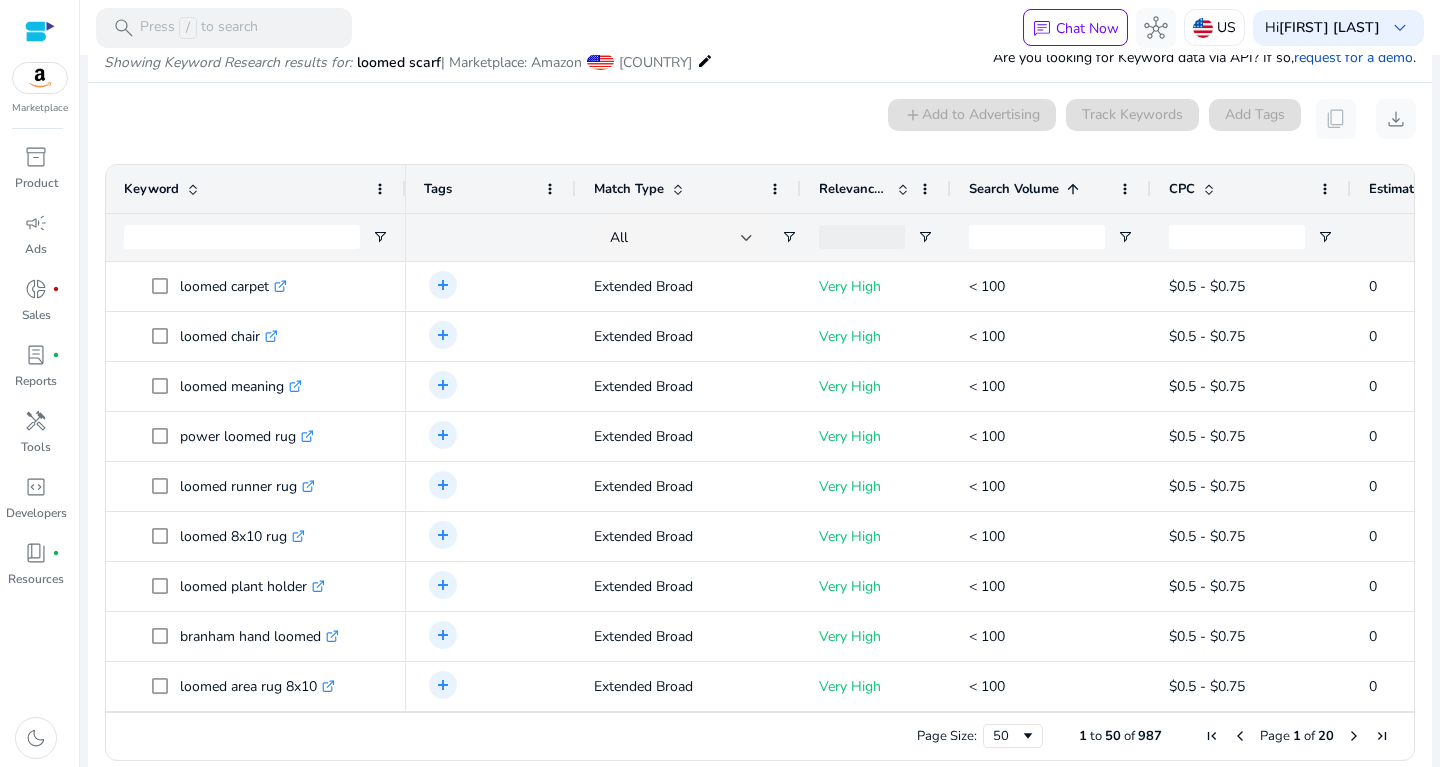 click at bounding box center [1073, 189] 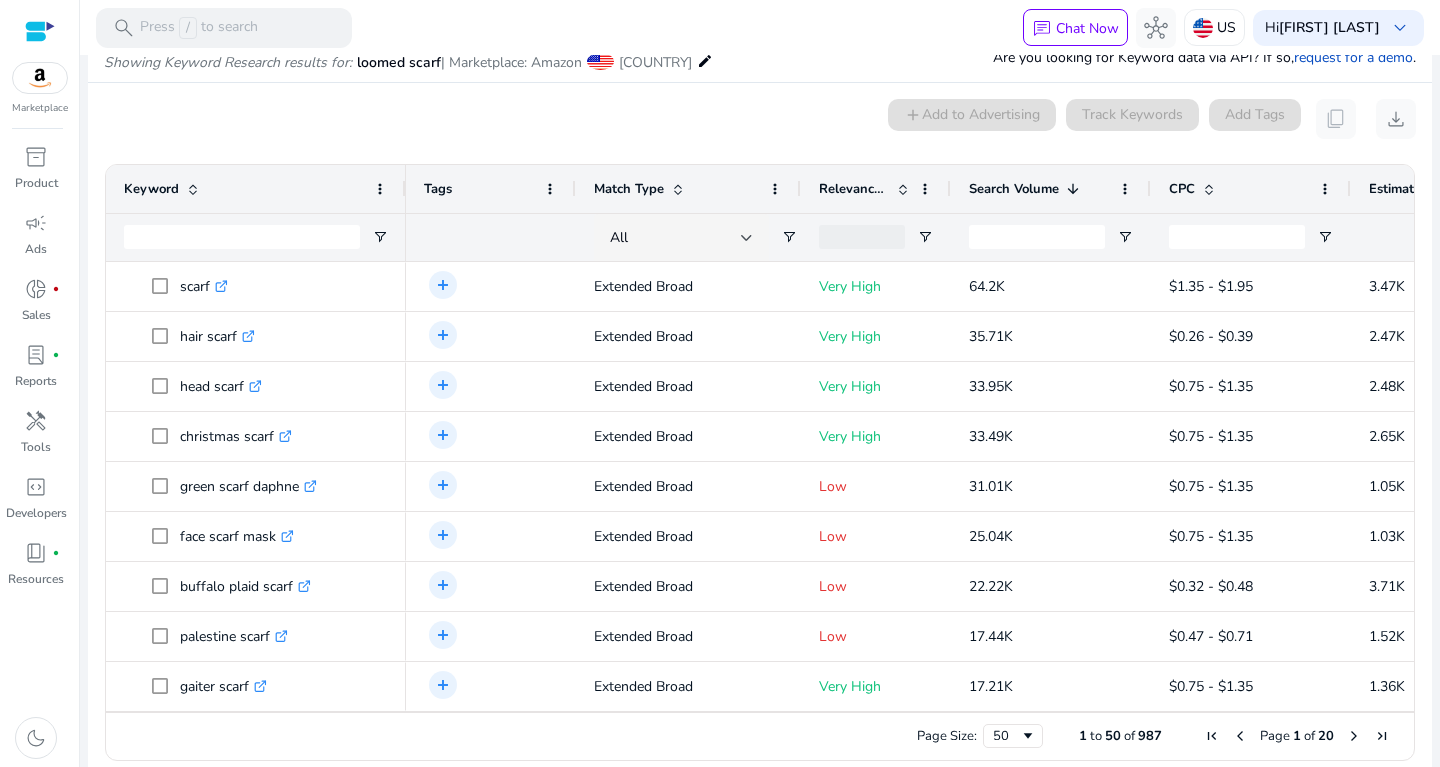 click at bounding box center [862, 237] 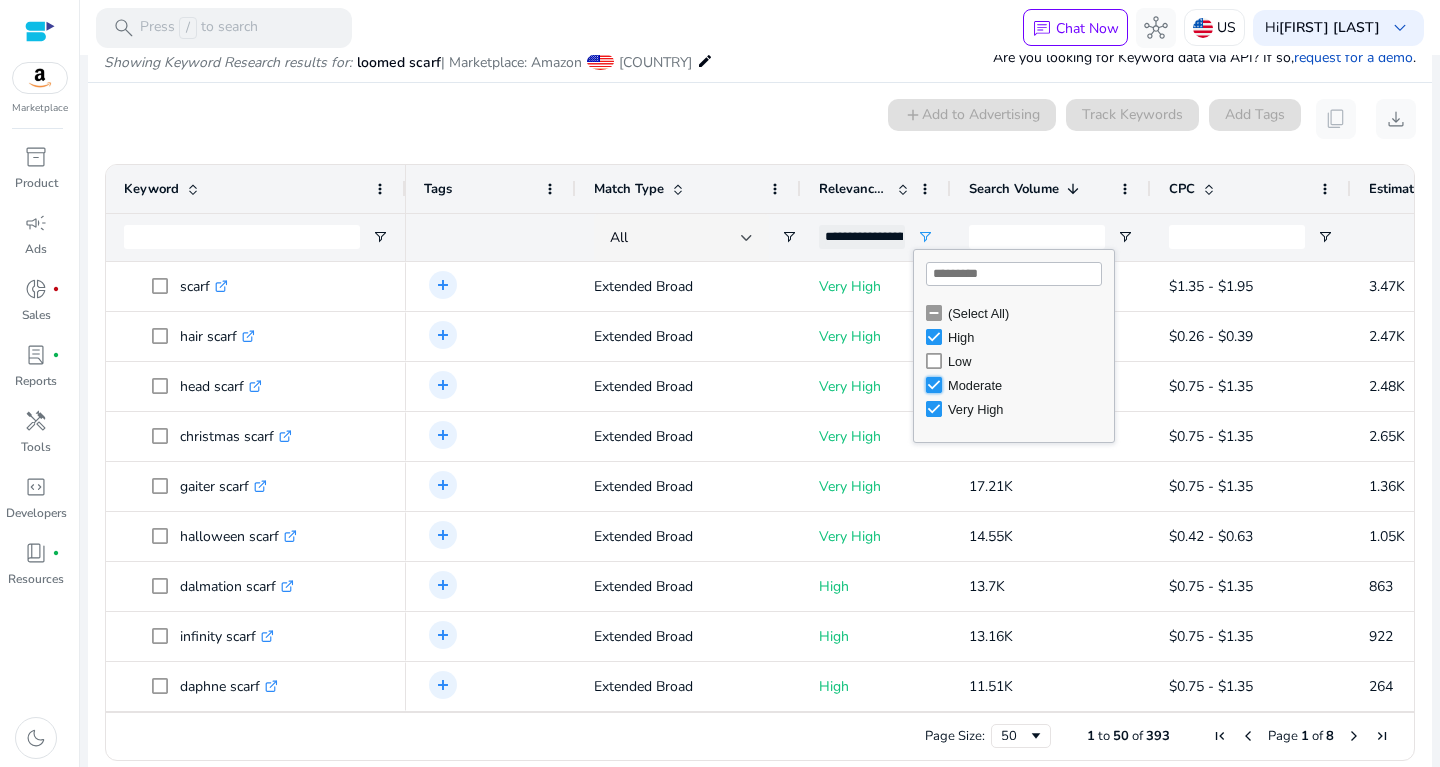 type on "**********" 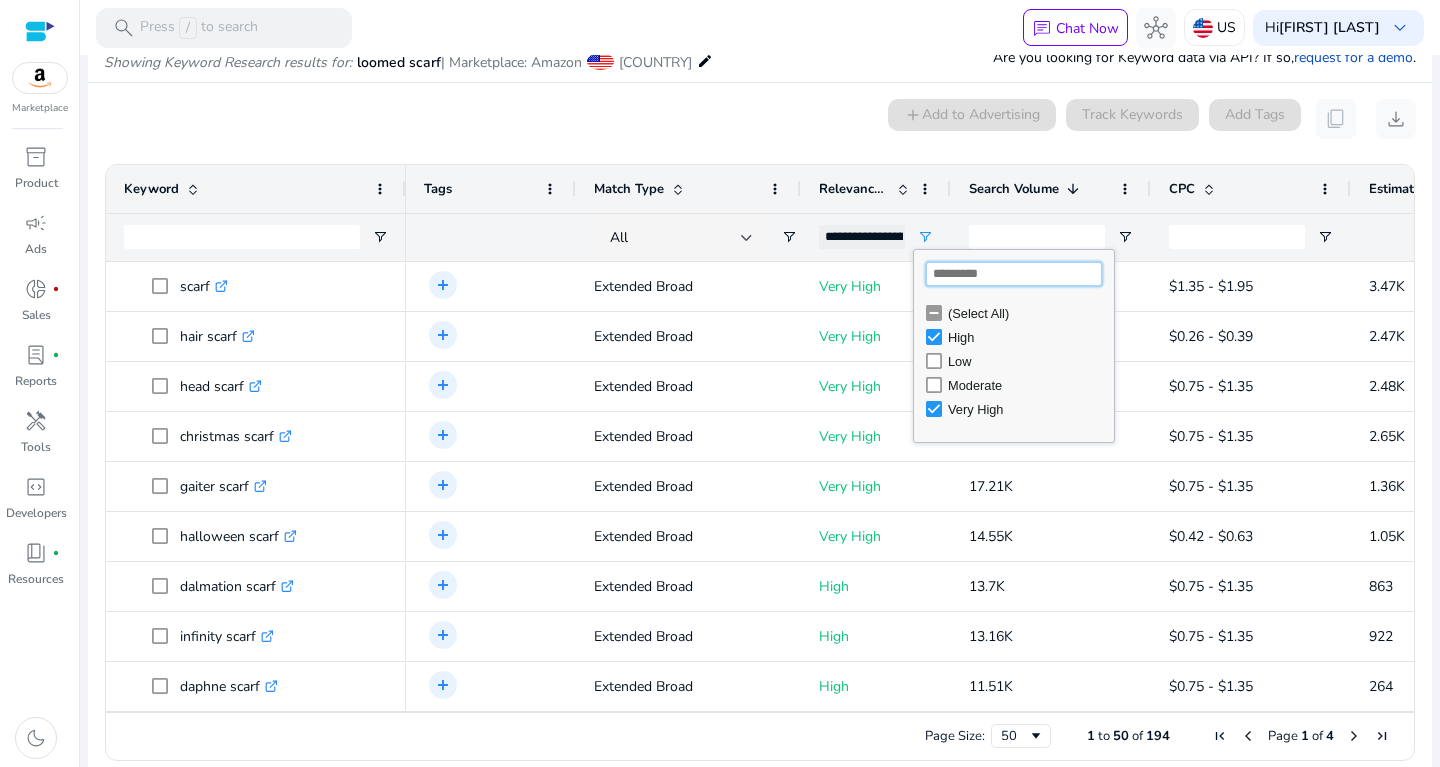 click at bounding box center (1014, 274) 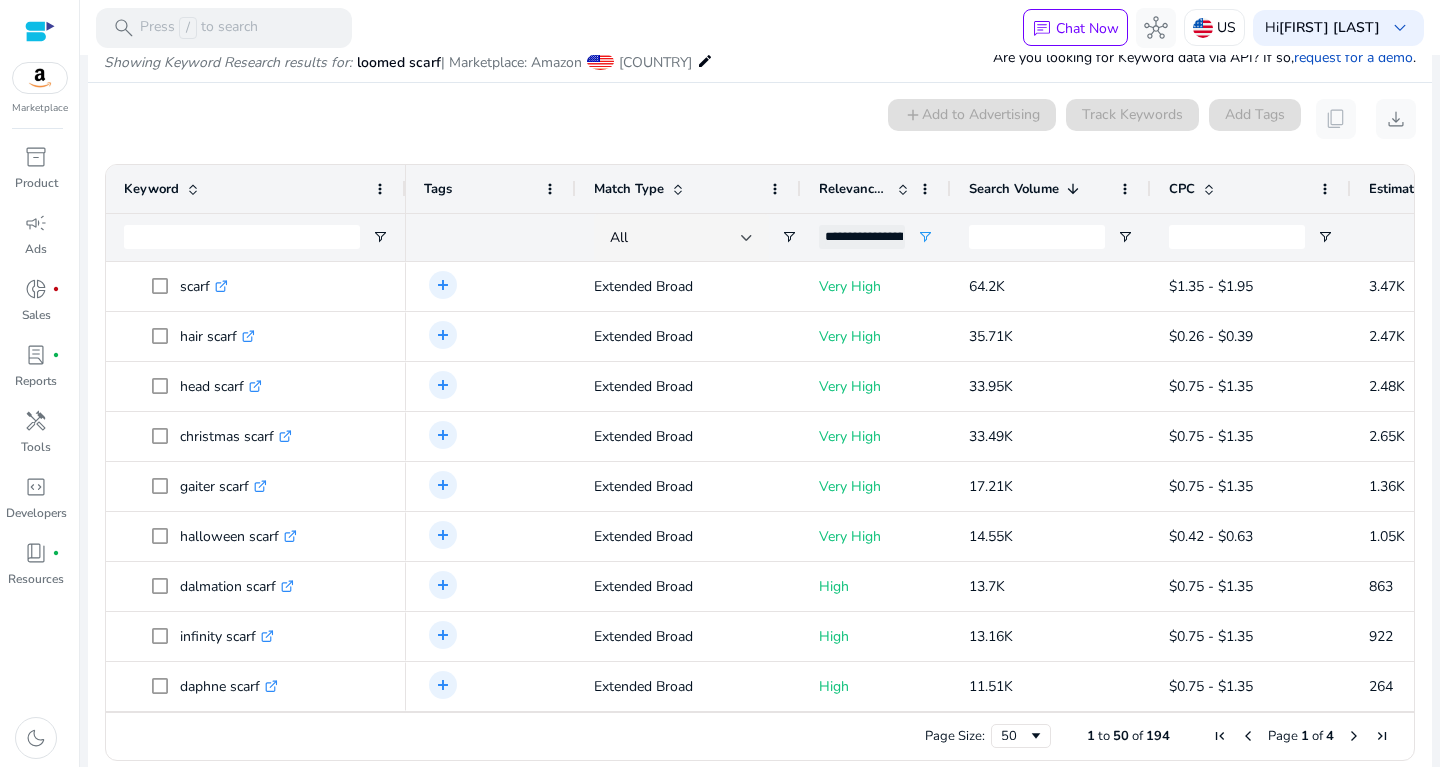 click on "0 keyword(s) selected  add  Add to Advertising   Track Keywords   Add Tags   content_copy   download" at bounding box center [760, 119] 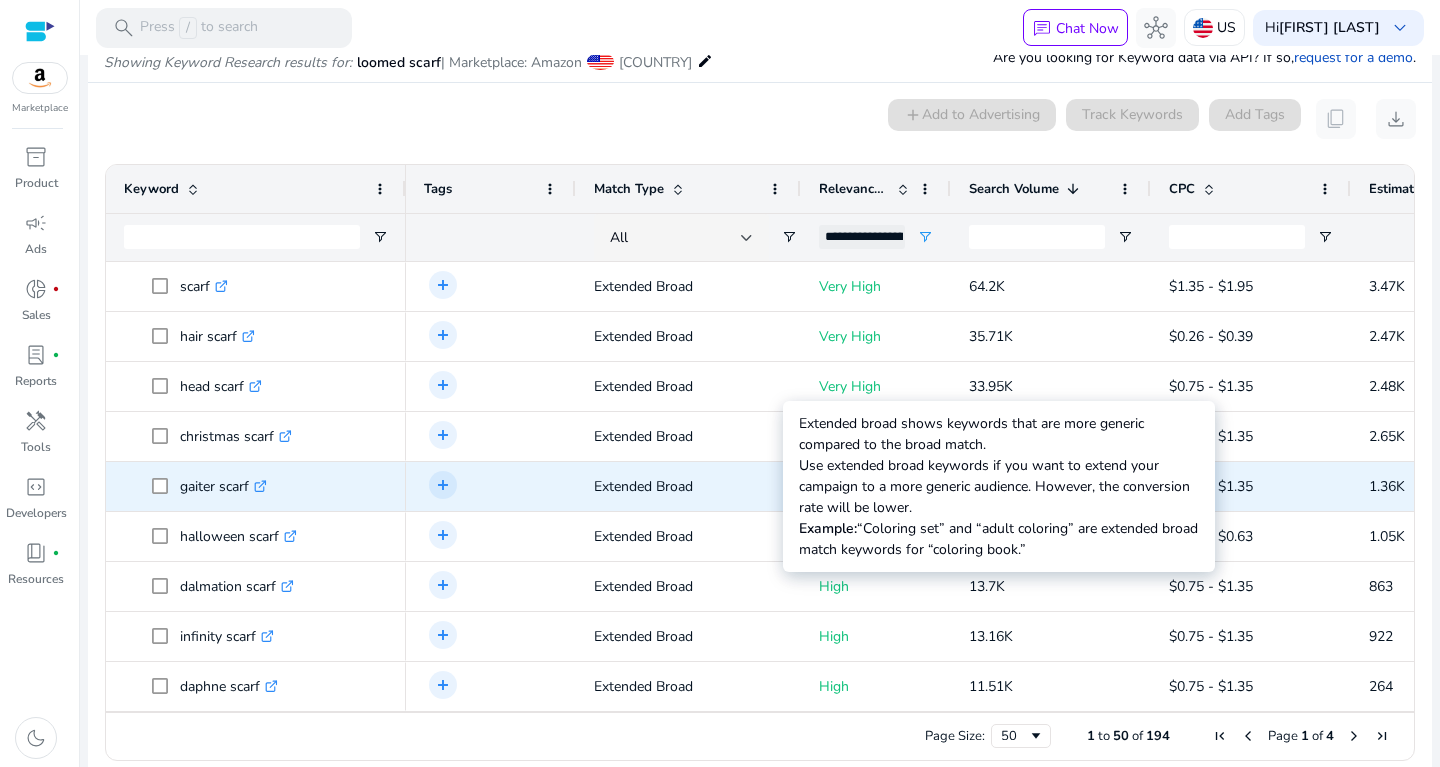 scroll, scrollTop: 36, scrollLeft: 0, axis: vertical 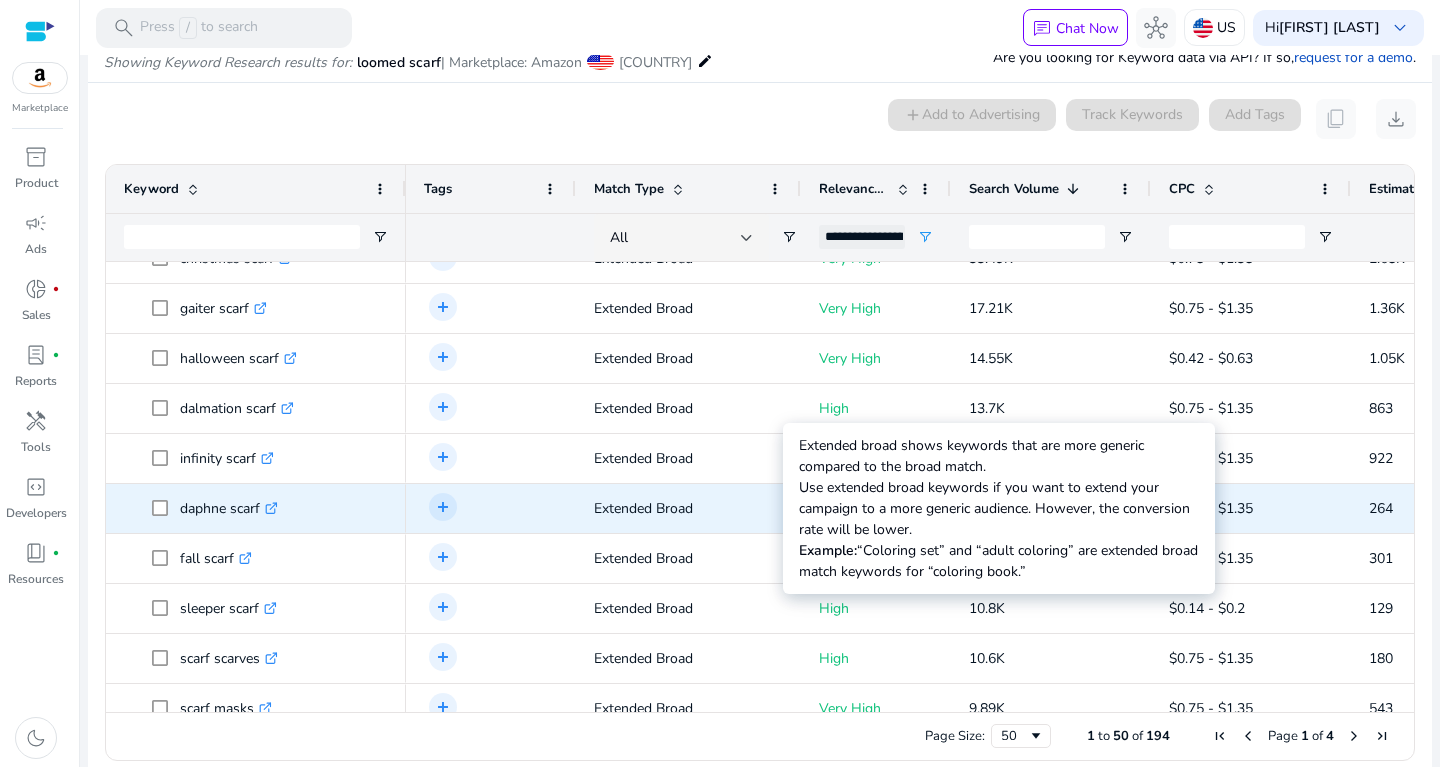 click on "Extended Broad" at bounding box center (688, 508) 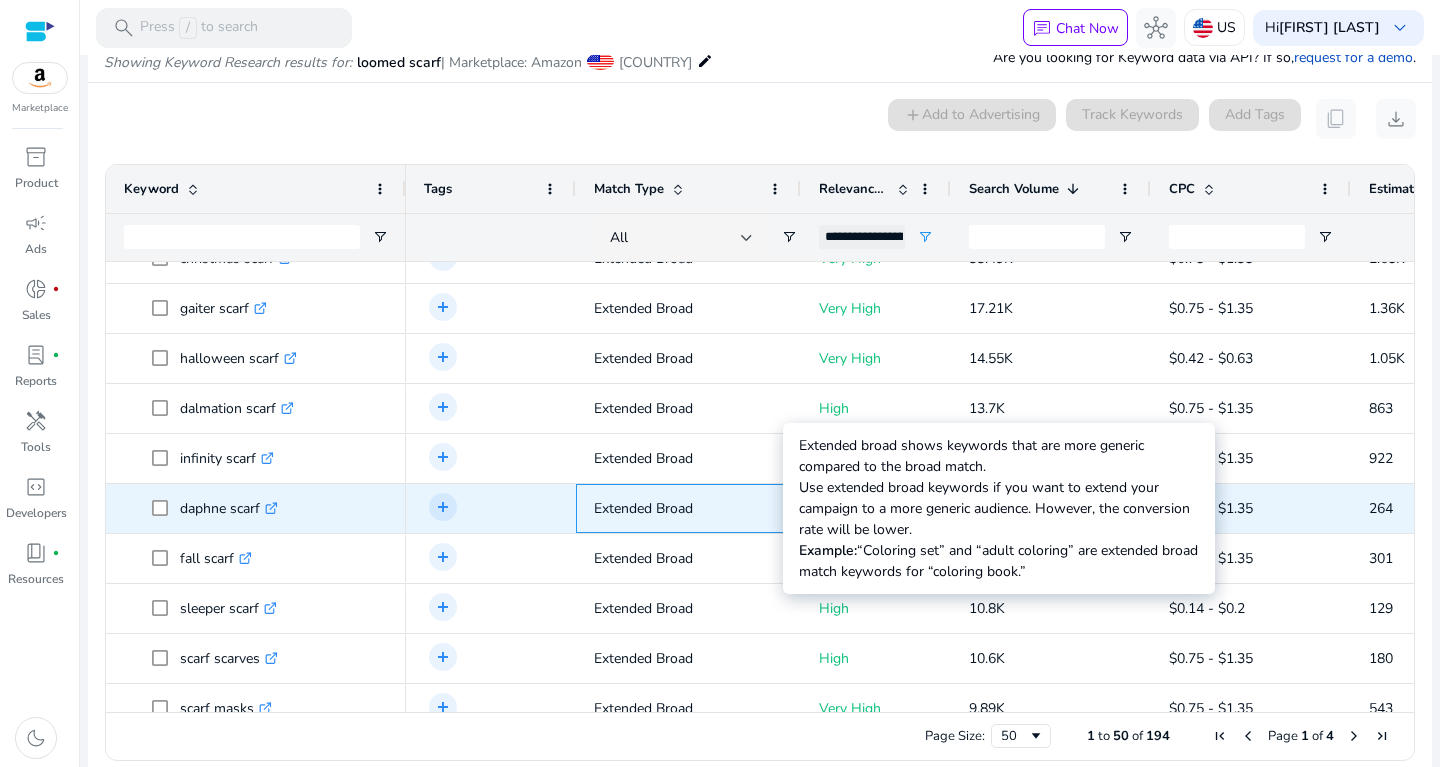 scroll, scrollTop: 200, scrollLeft: 0, axis: vertical 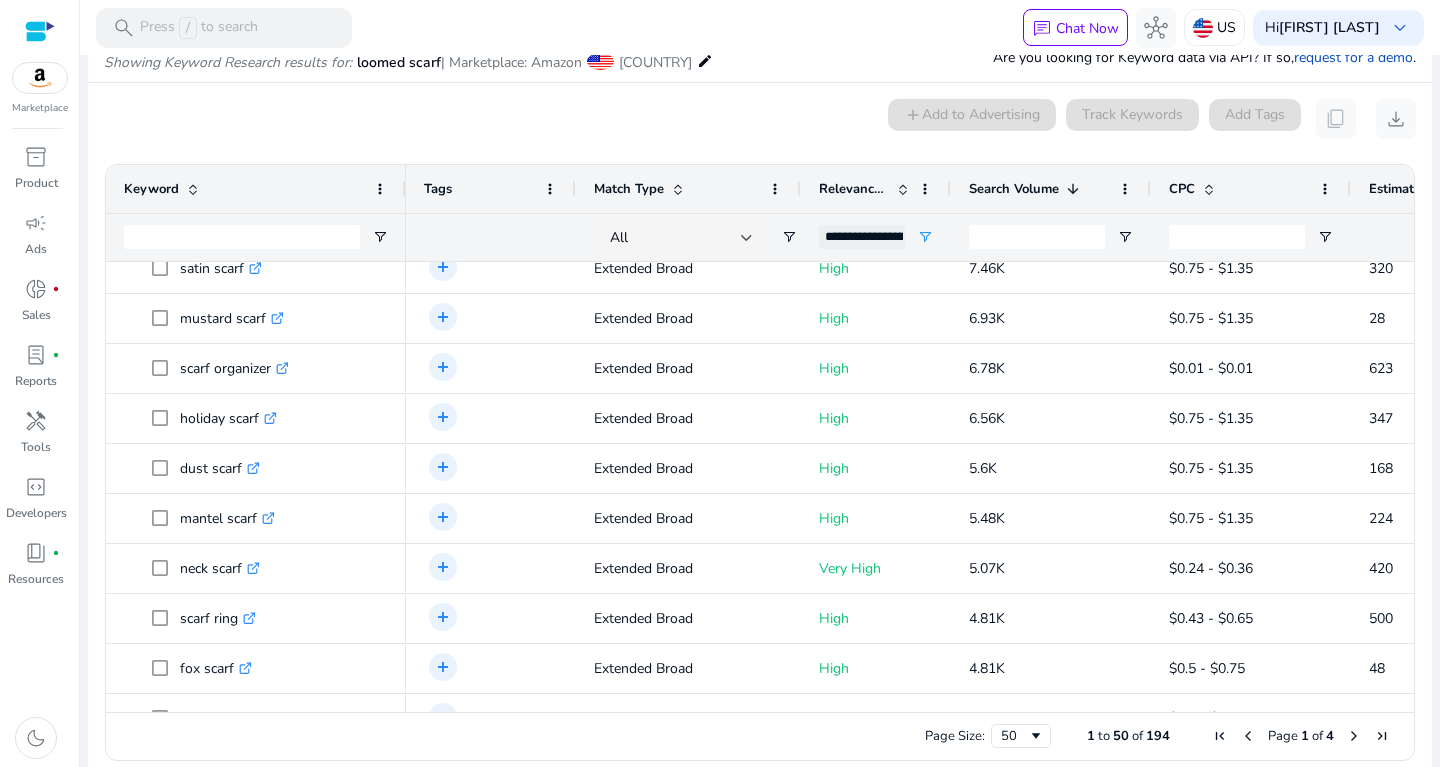 click on "0 keyword(s) selected  add  Add to Advertising   Track Keywords   Add Tags   content_copy   download" at bounding box center (760, 119) 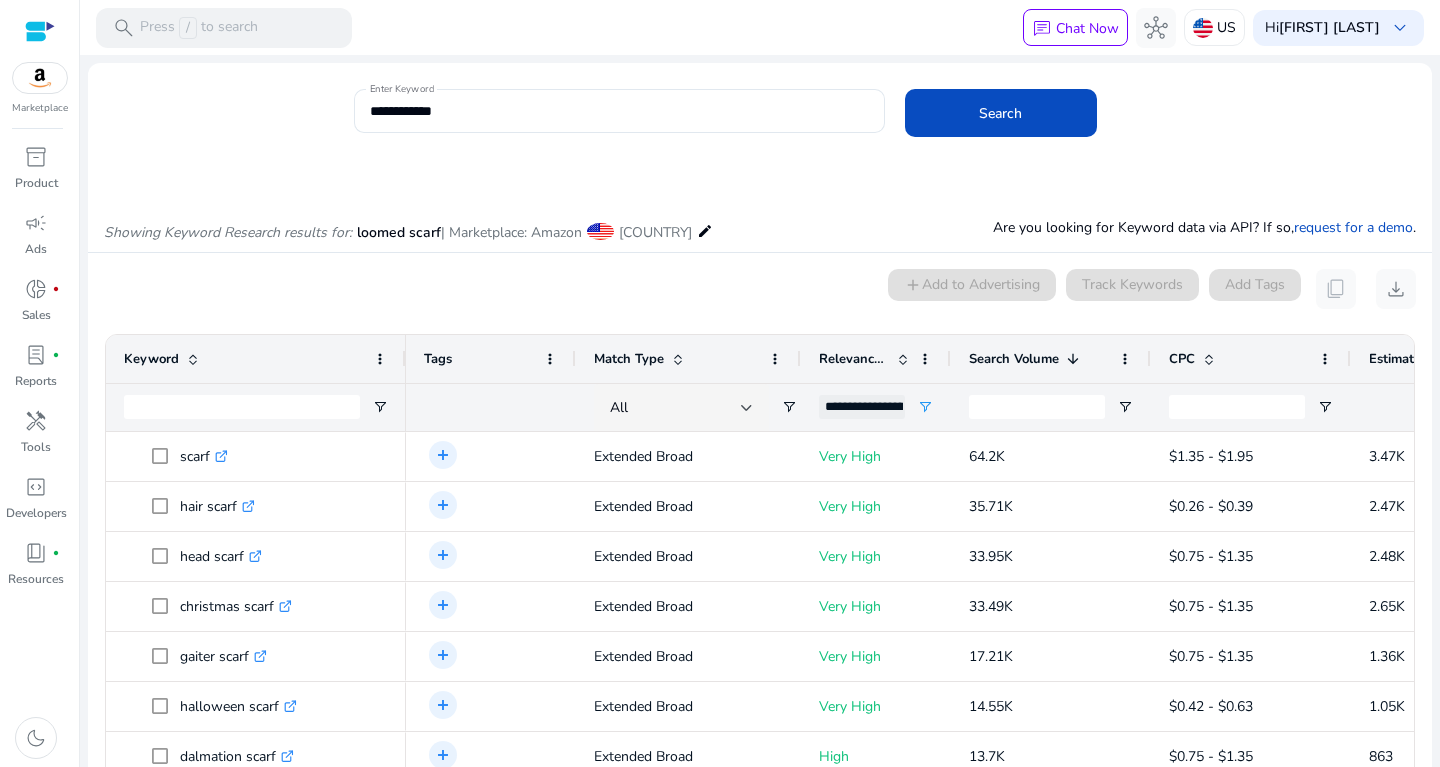 scroll, scrollTop: 0, scrollLeft: 0, axis: both 